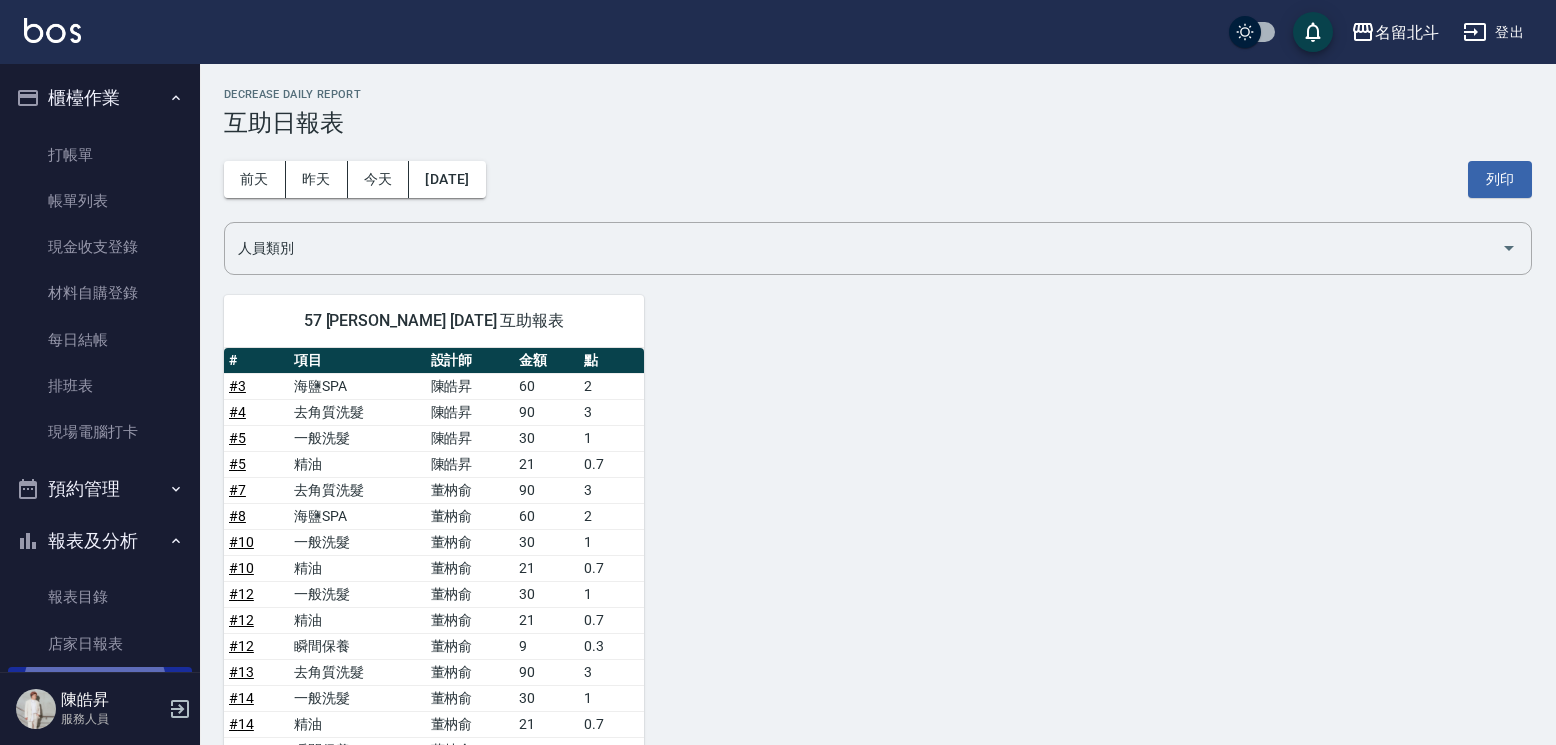 scroll, scrollTop: 415, scrollLeft: 0, axis: vertical 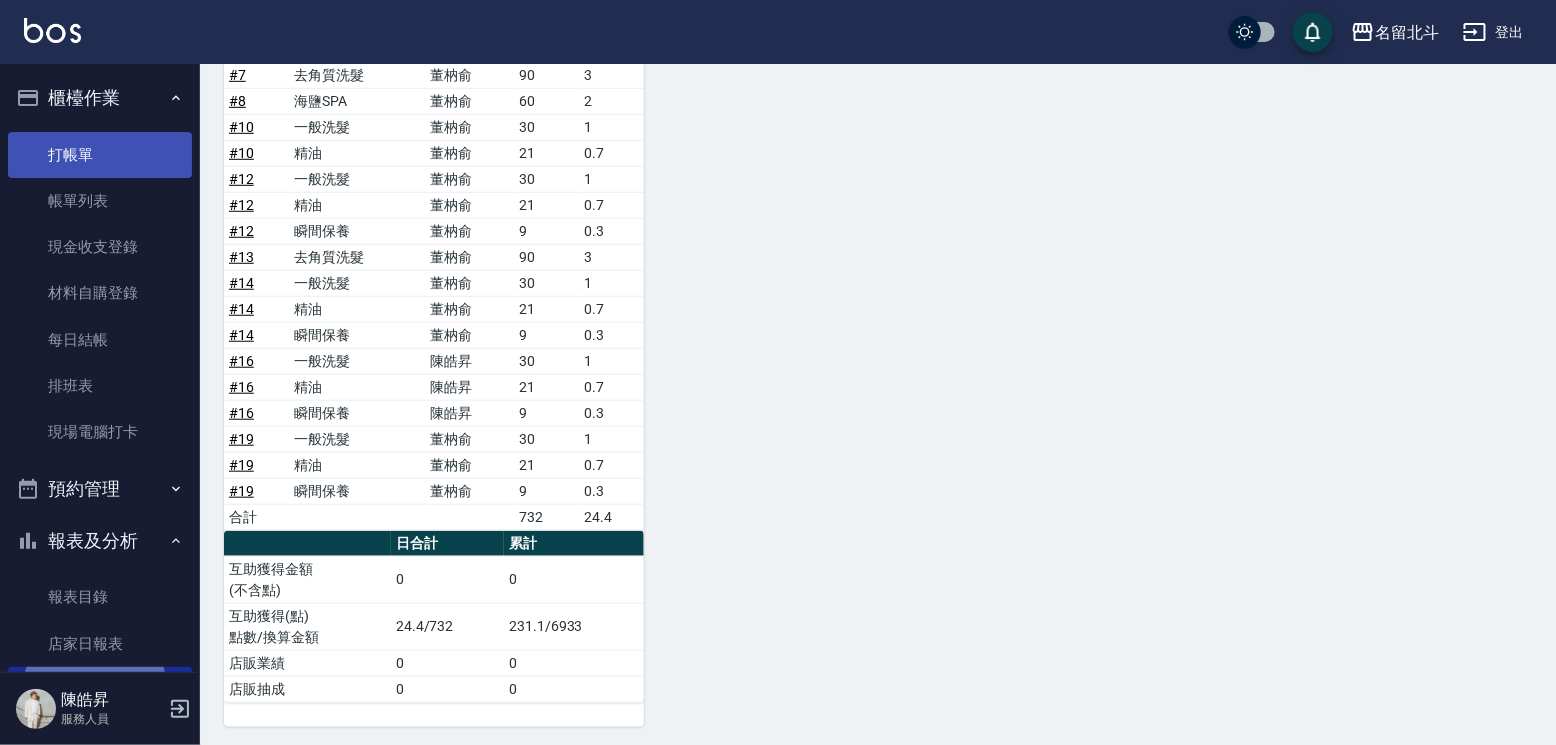 click on "打帳單" at bounding box center (100, 155) 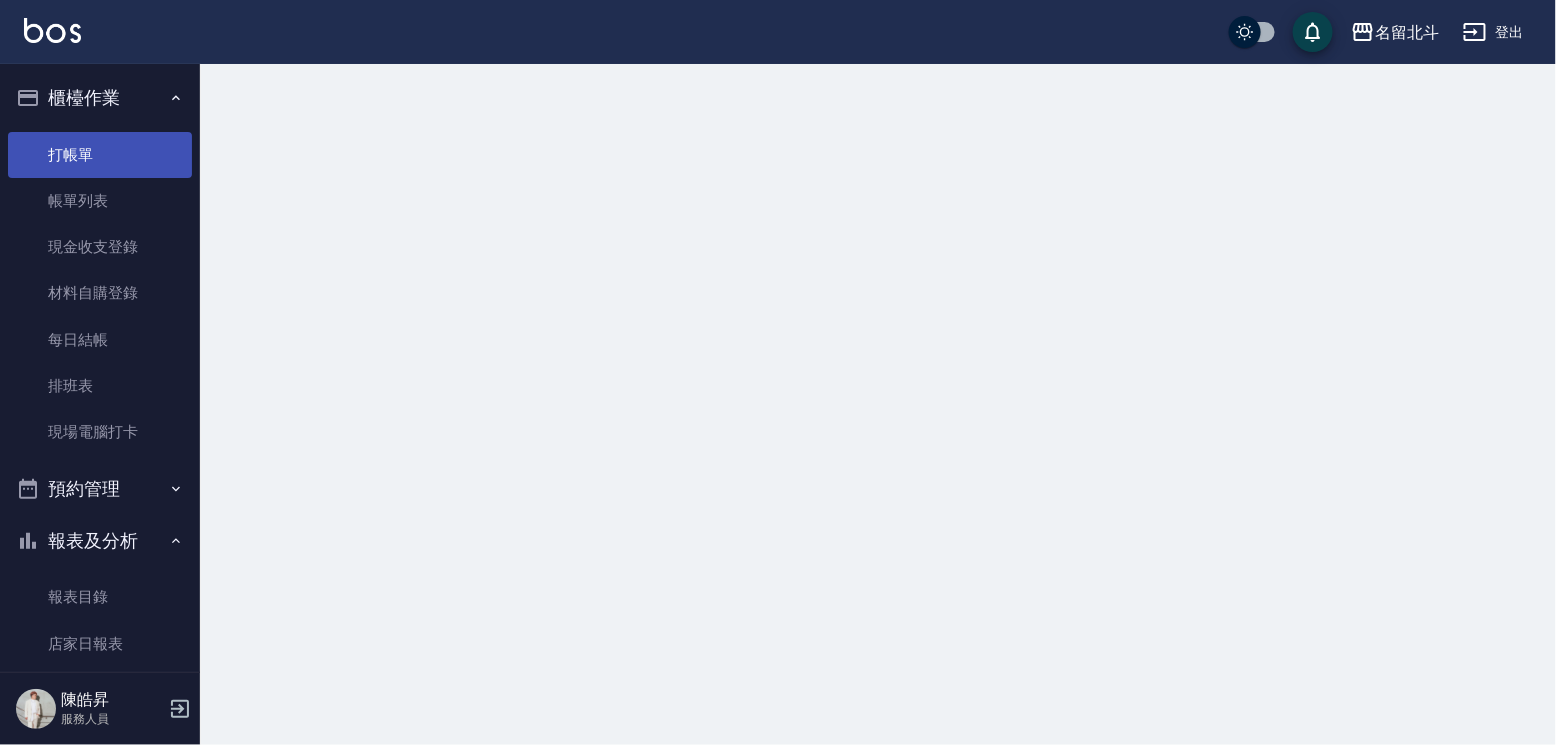 scroll, scrollTop: 0, scrollLeft: 0, axis: both 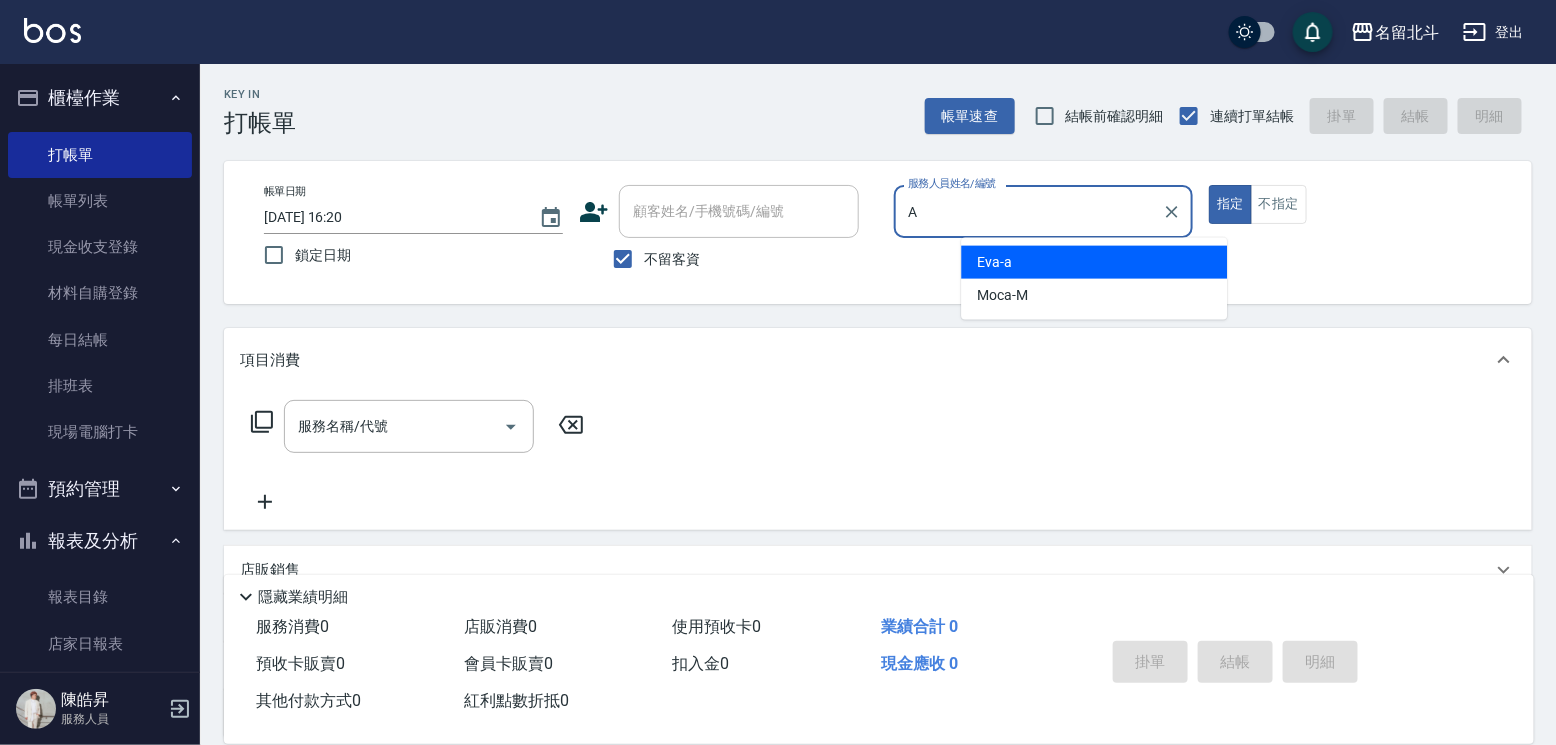 type on "[PERSON_NAME]-a" 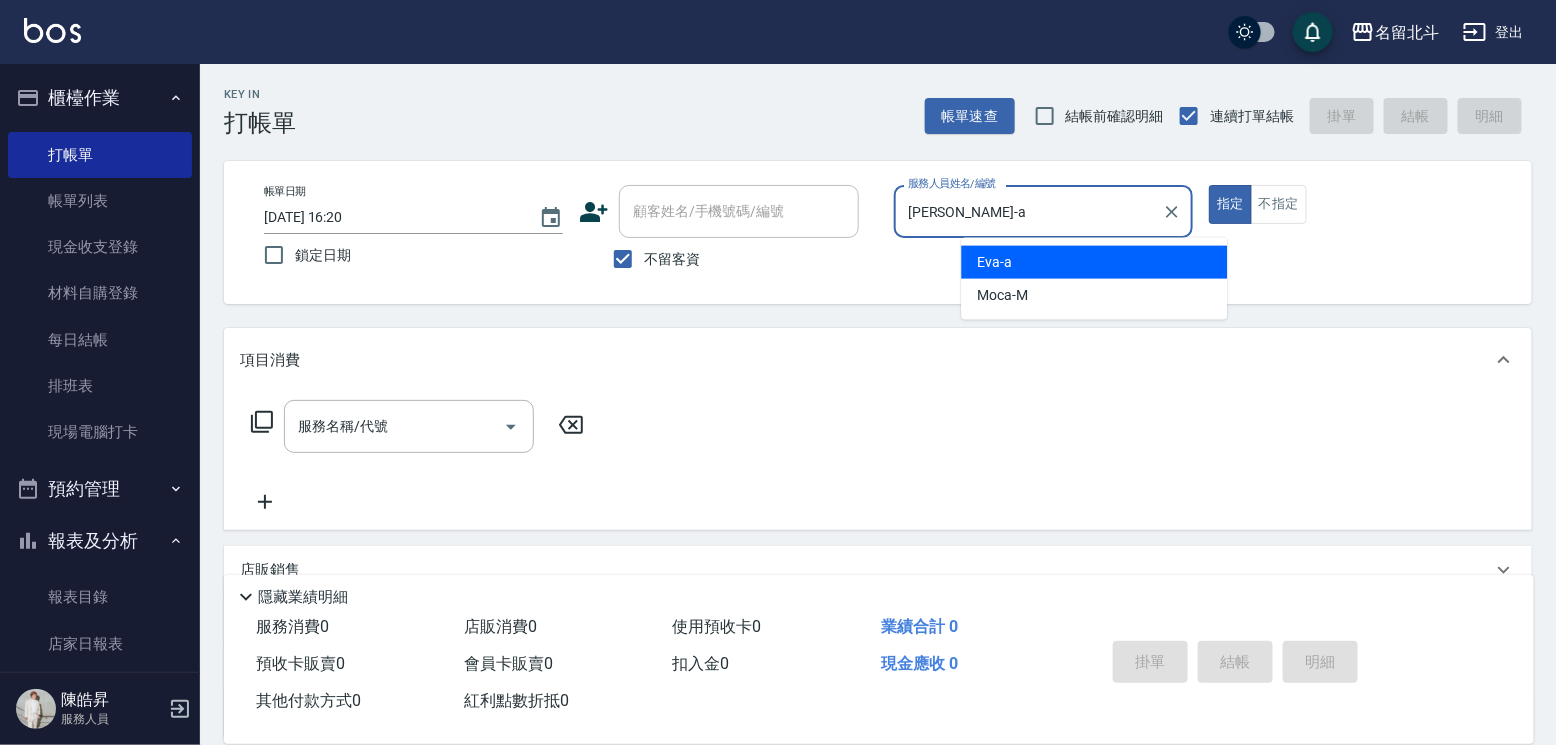 type on "true" 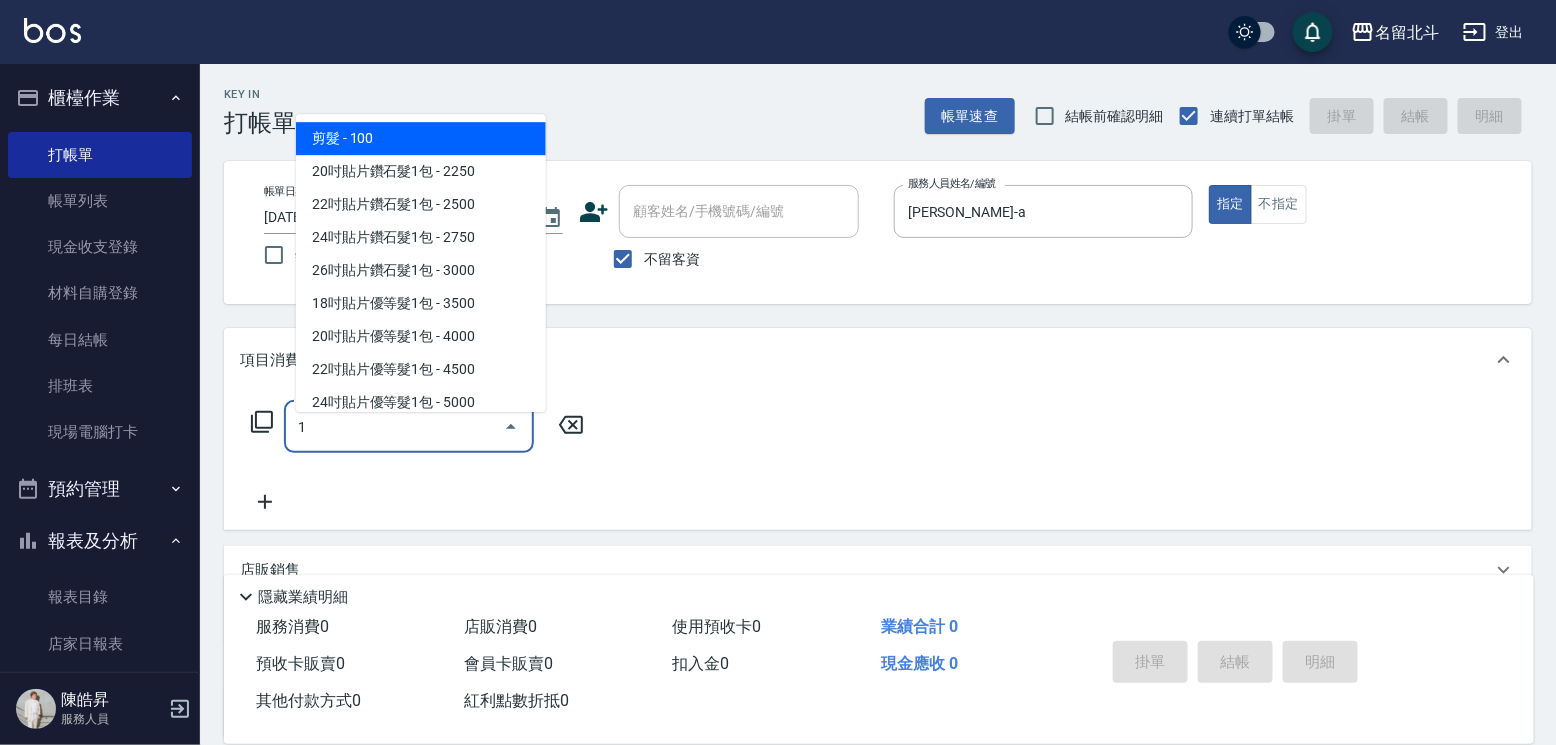 type on "剪髮(1)" 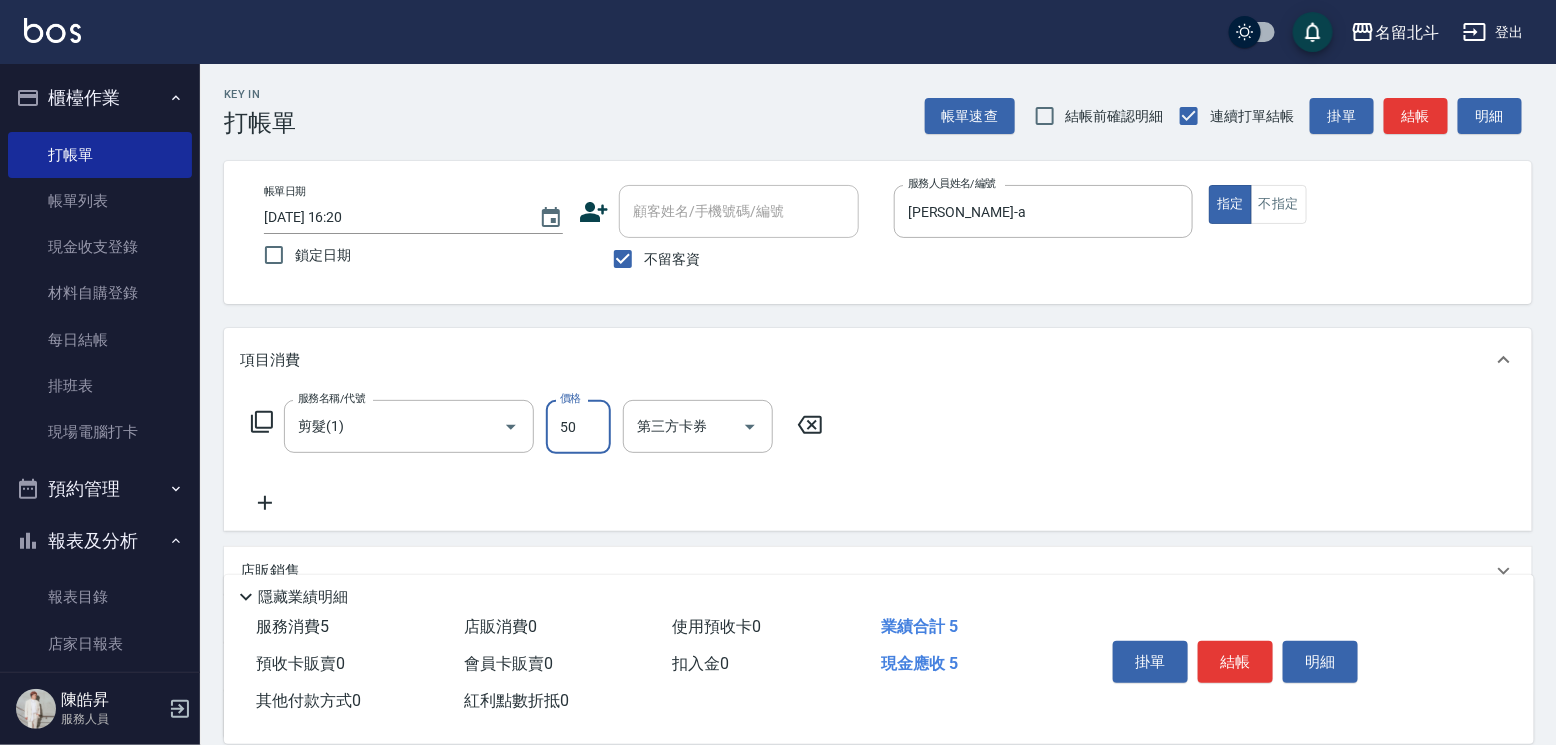 type on "50" 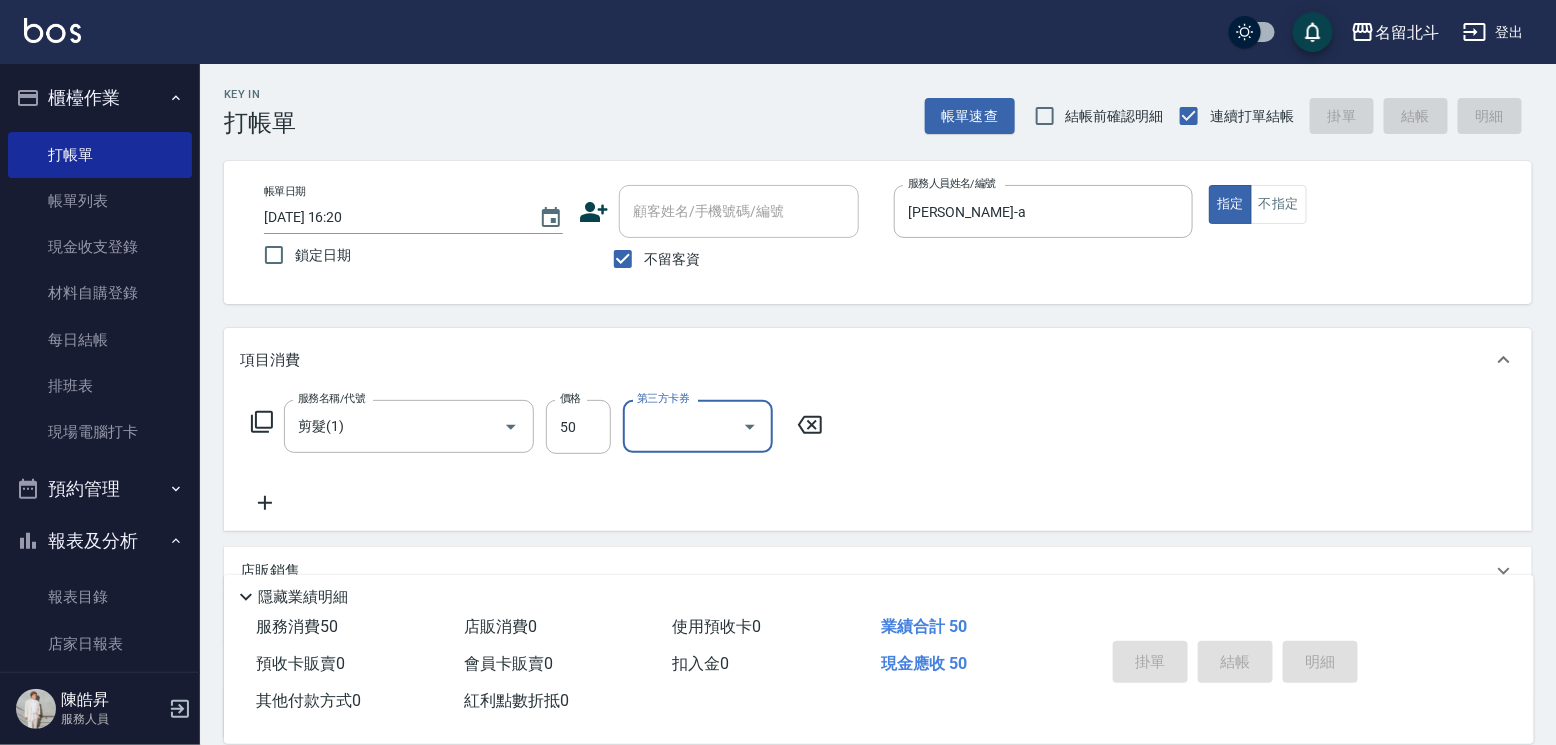 type on "[DATE] 16:21" 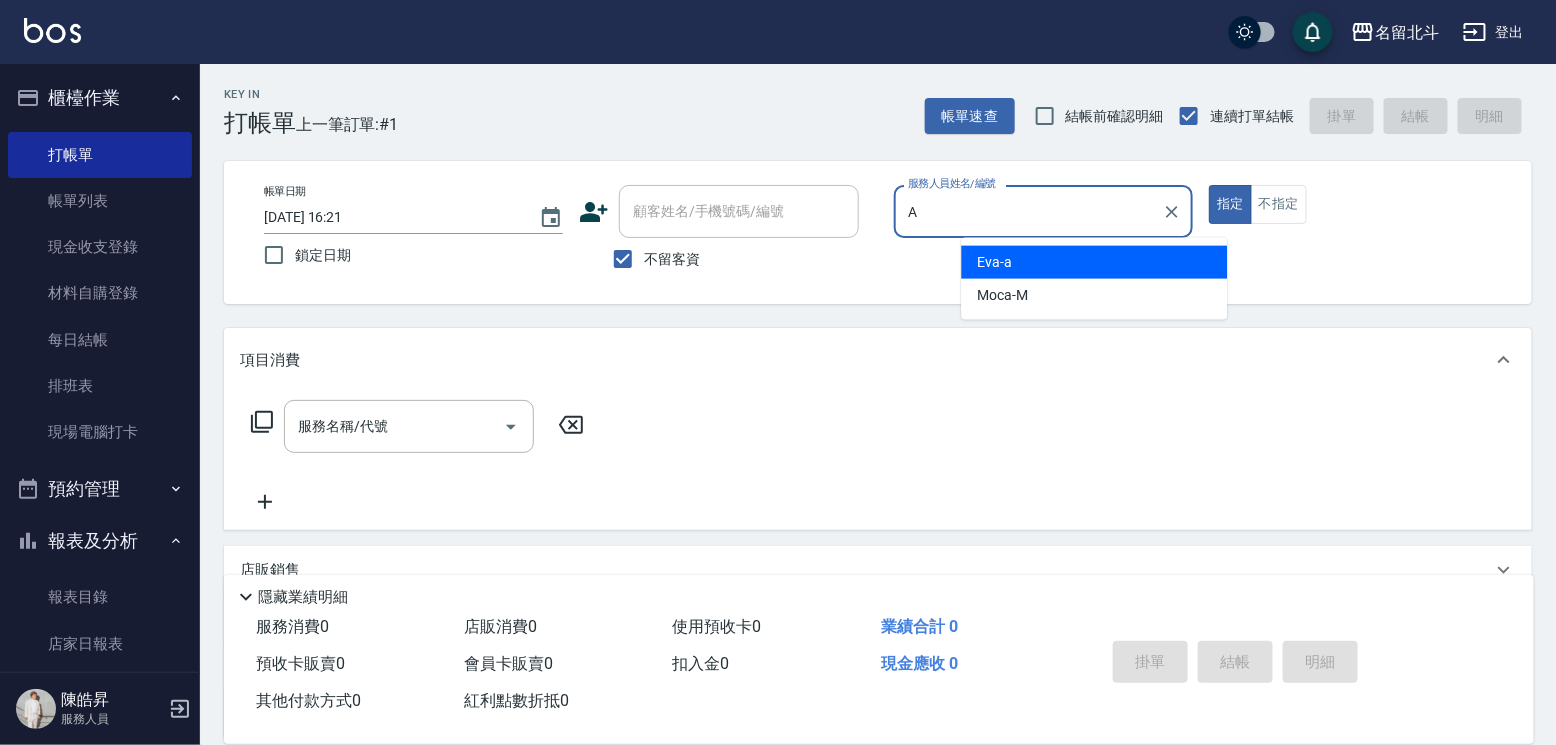type on "[PERSON_NAME]-a" 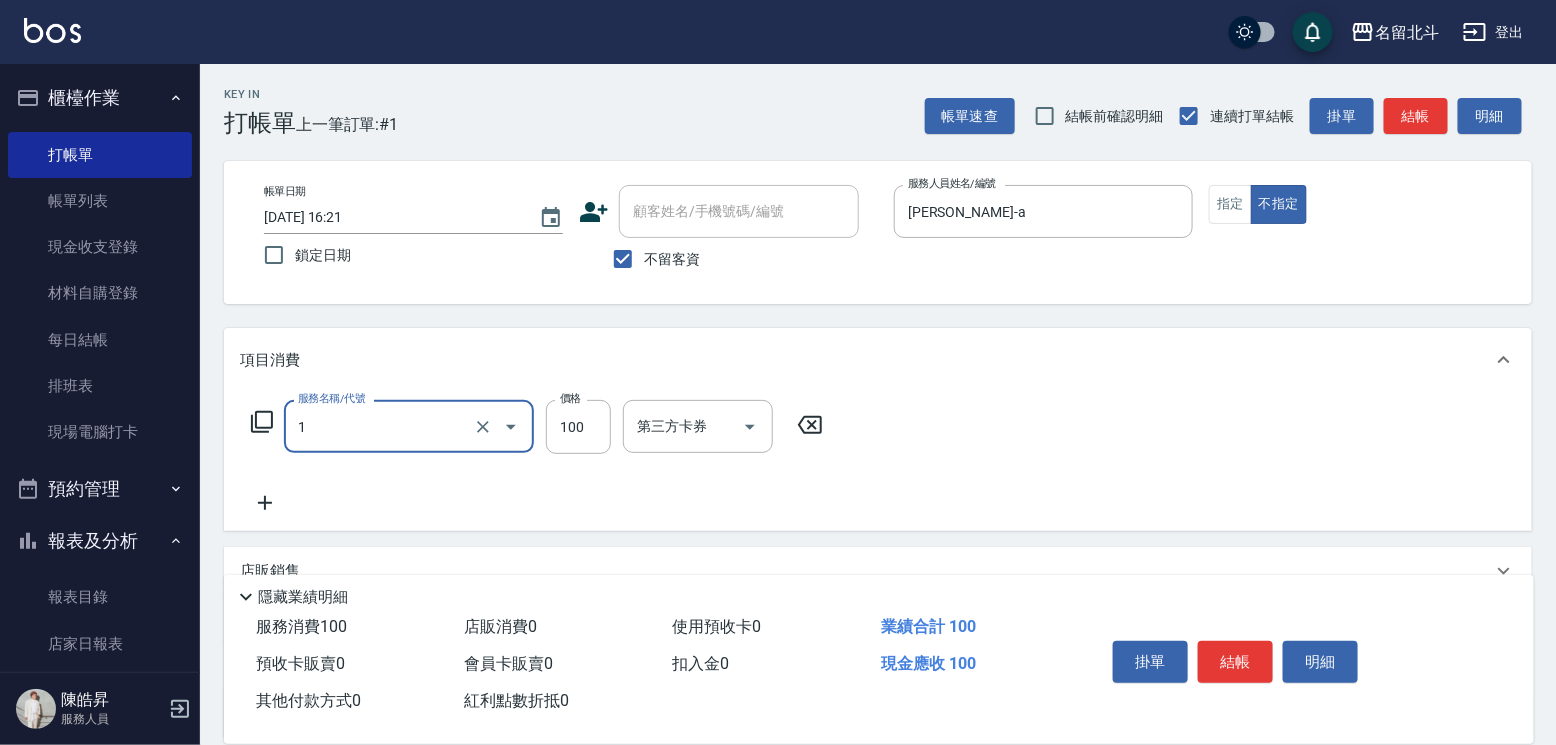 type on "剪髮(1)" 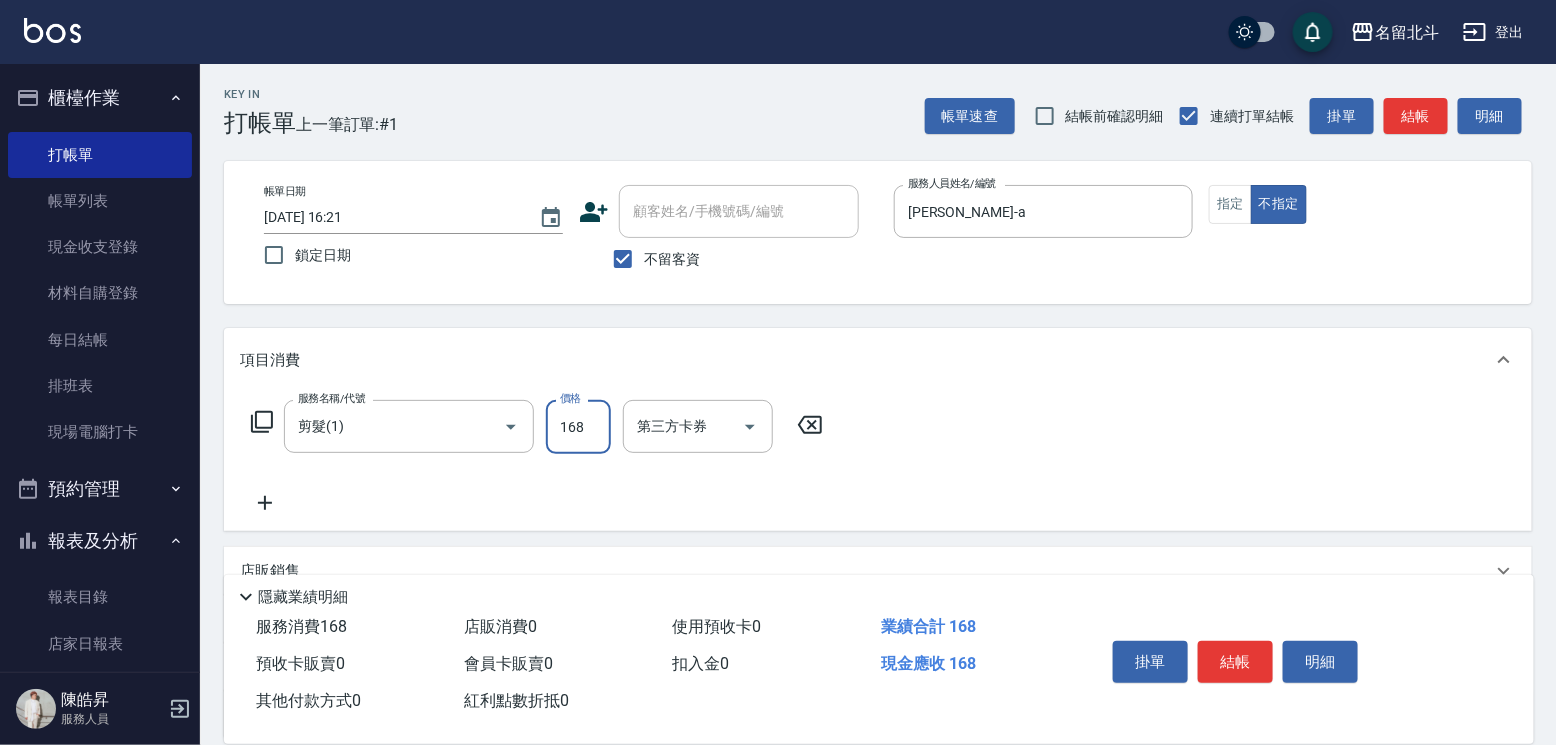 type on "168" 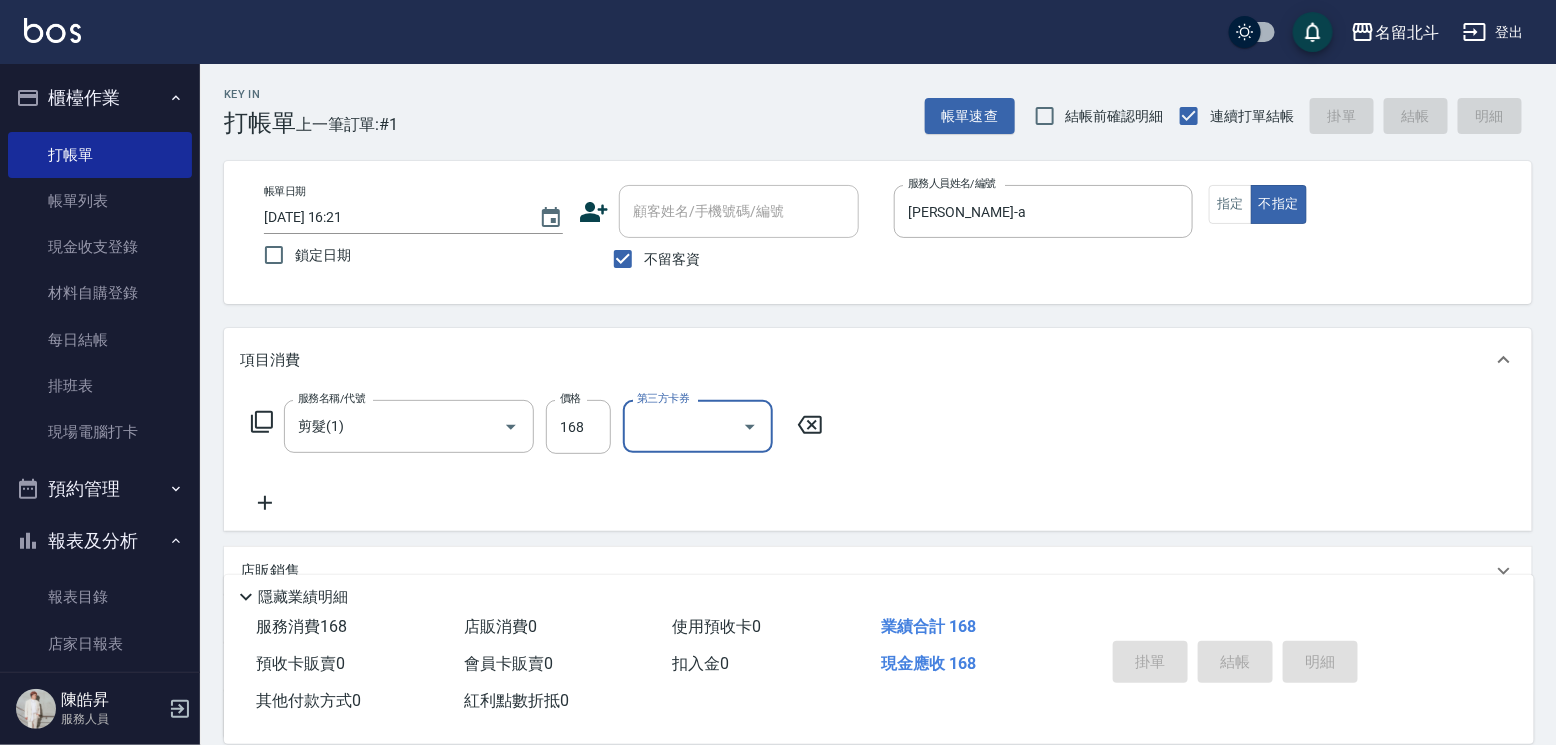 type 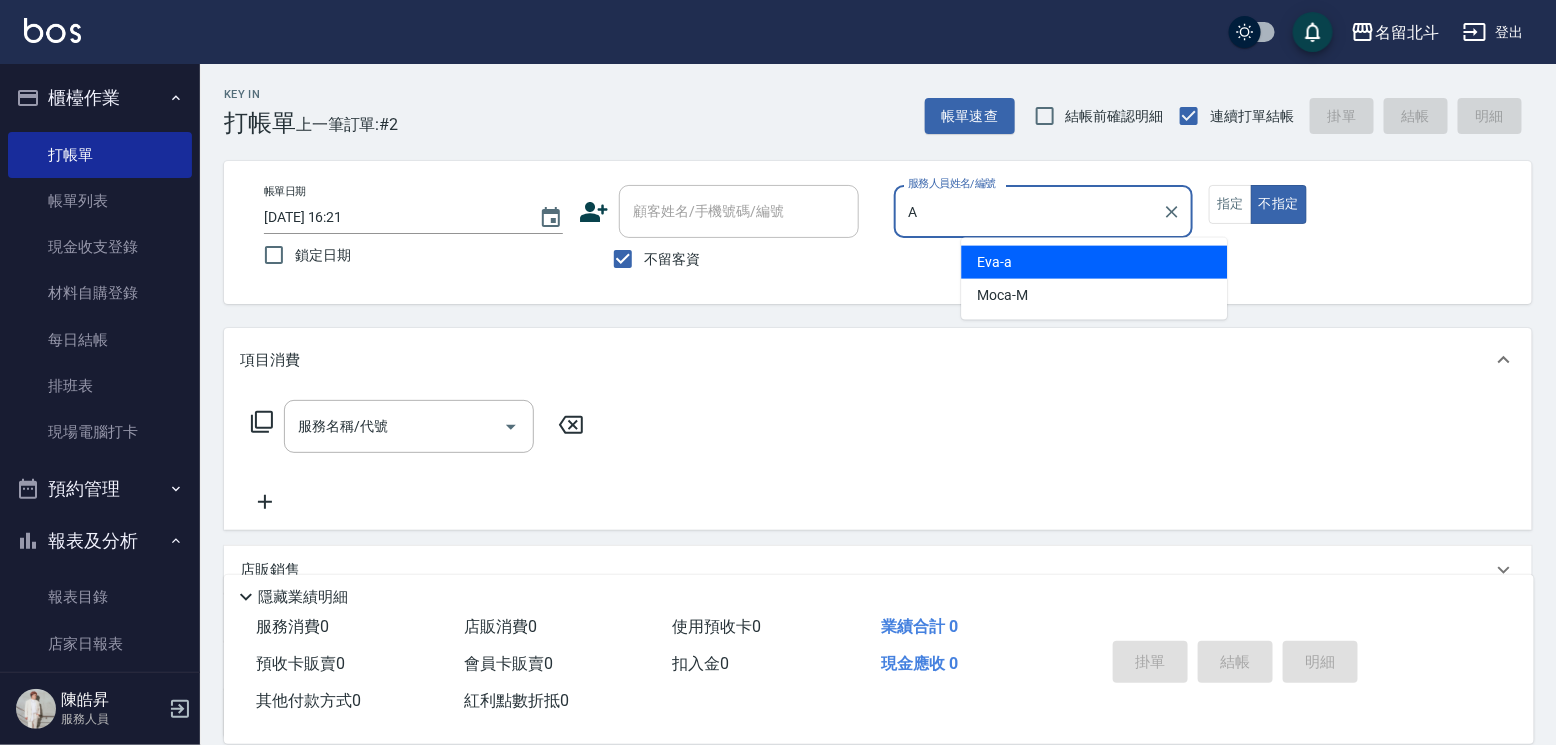 type on "[PERSON_NAME]-a" 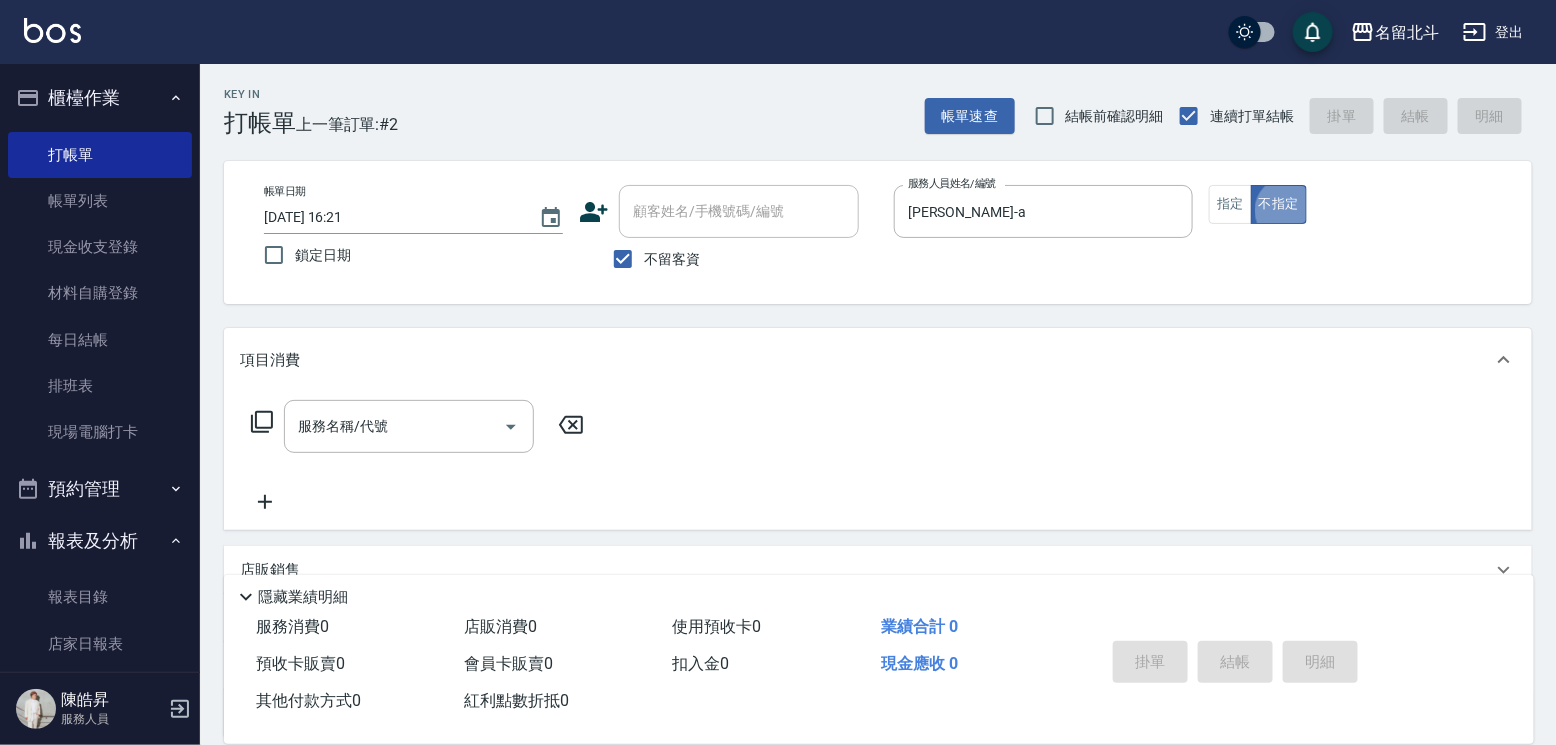 type on "false" 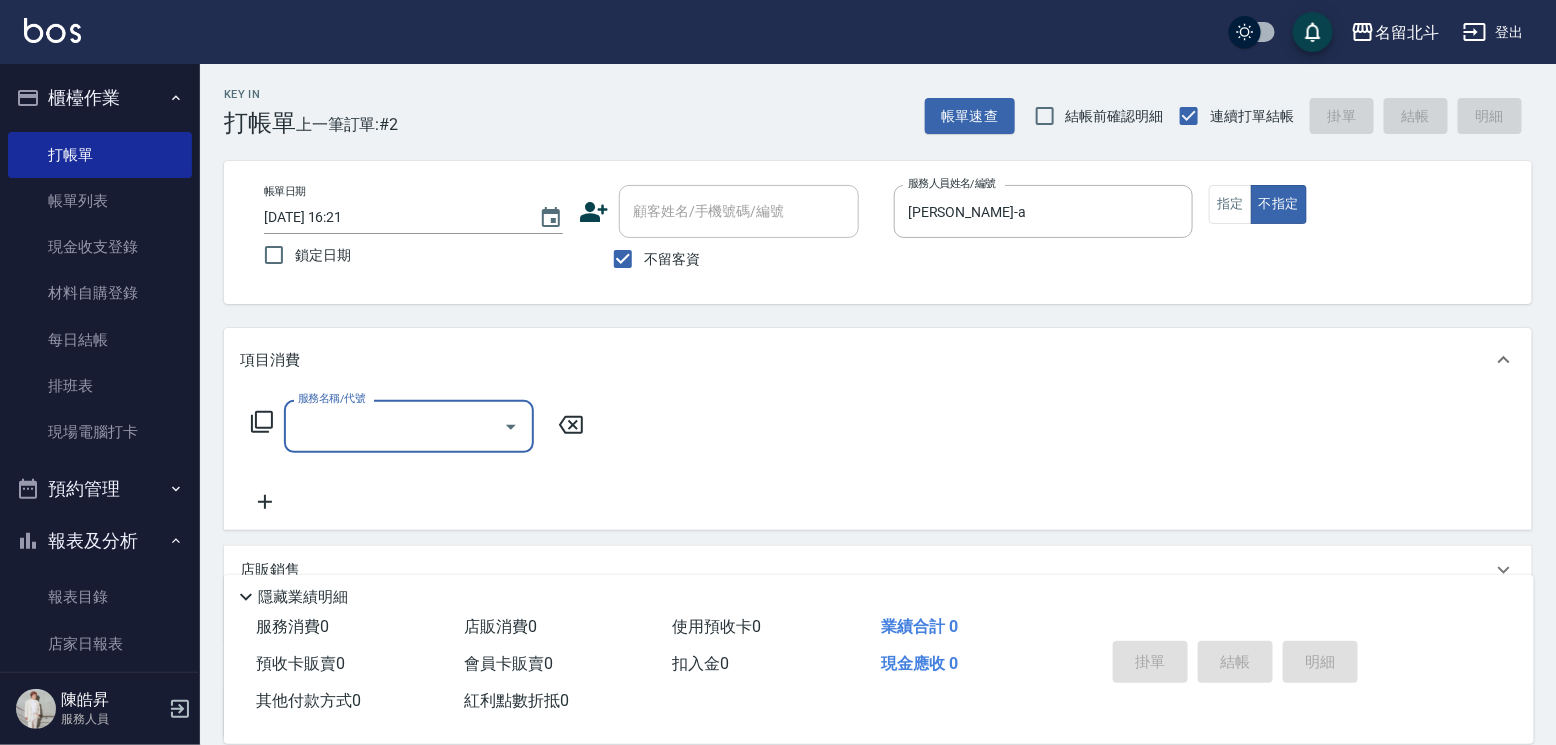 type on "1" 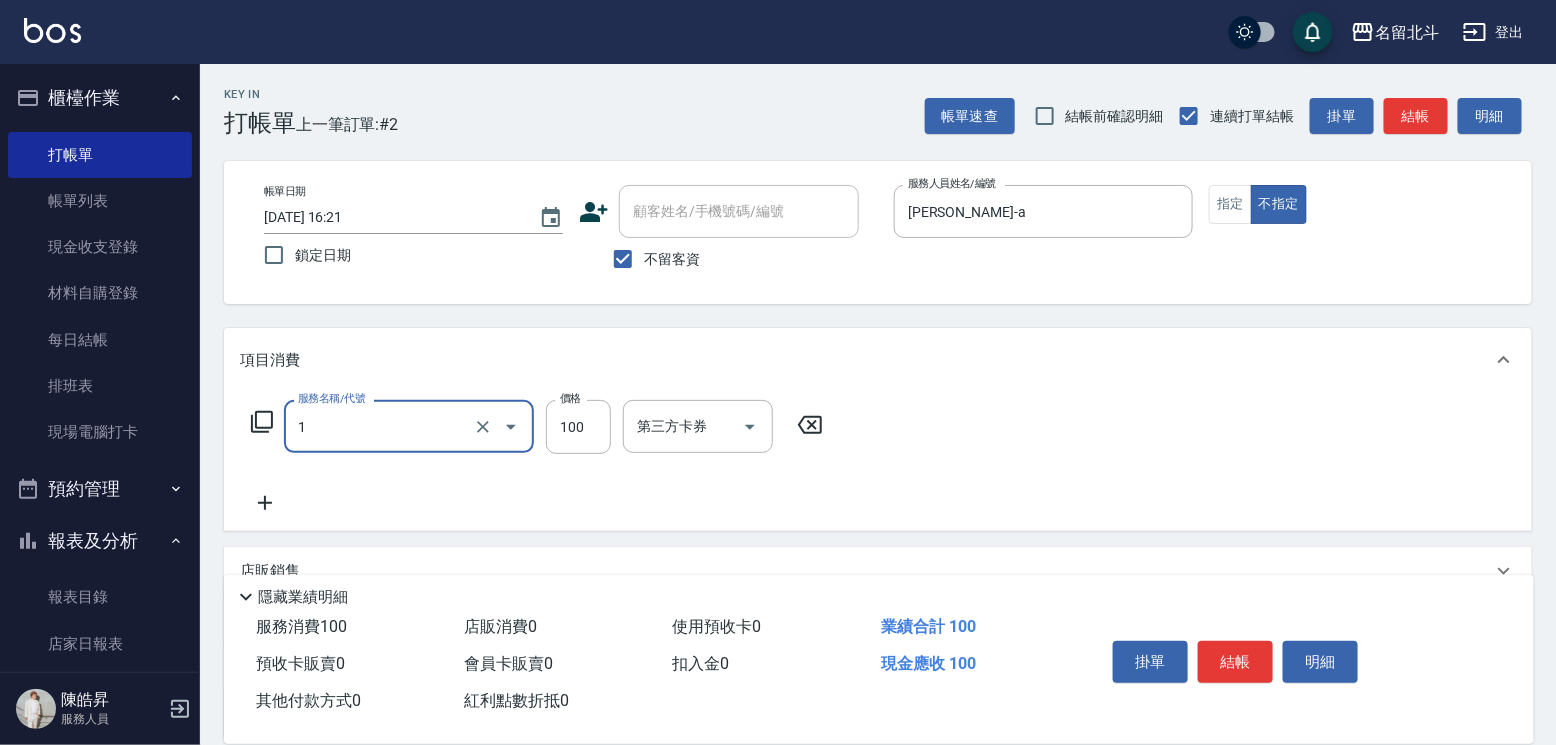 type on "剪髮(1)" 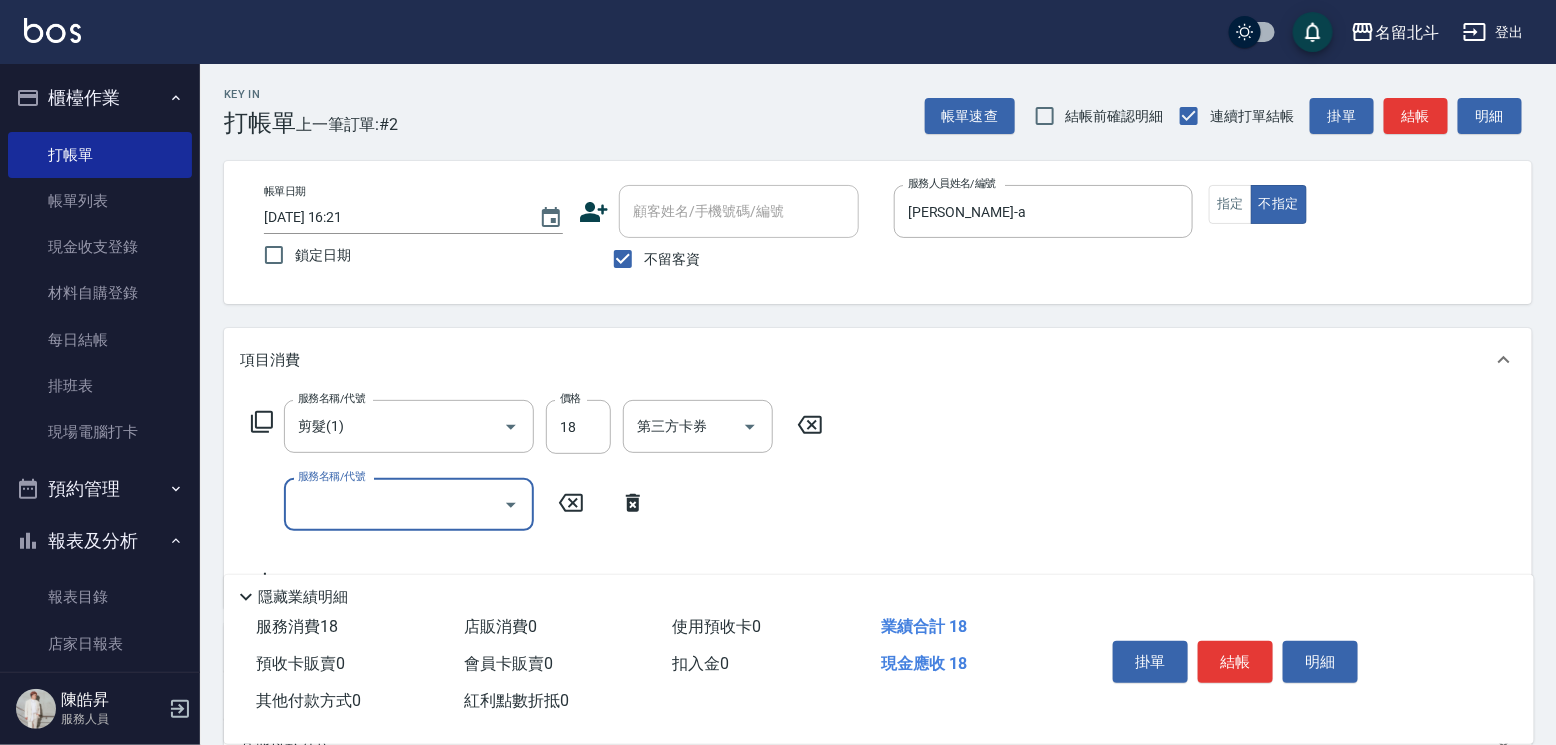 click on "價格" at bounding box center (570, 398) 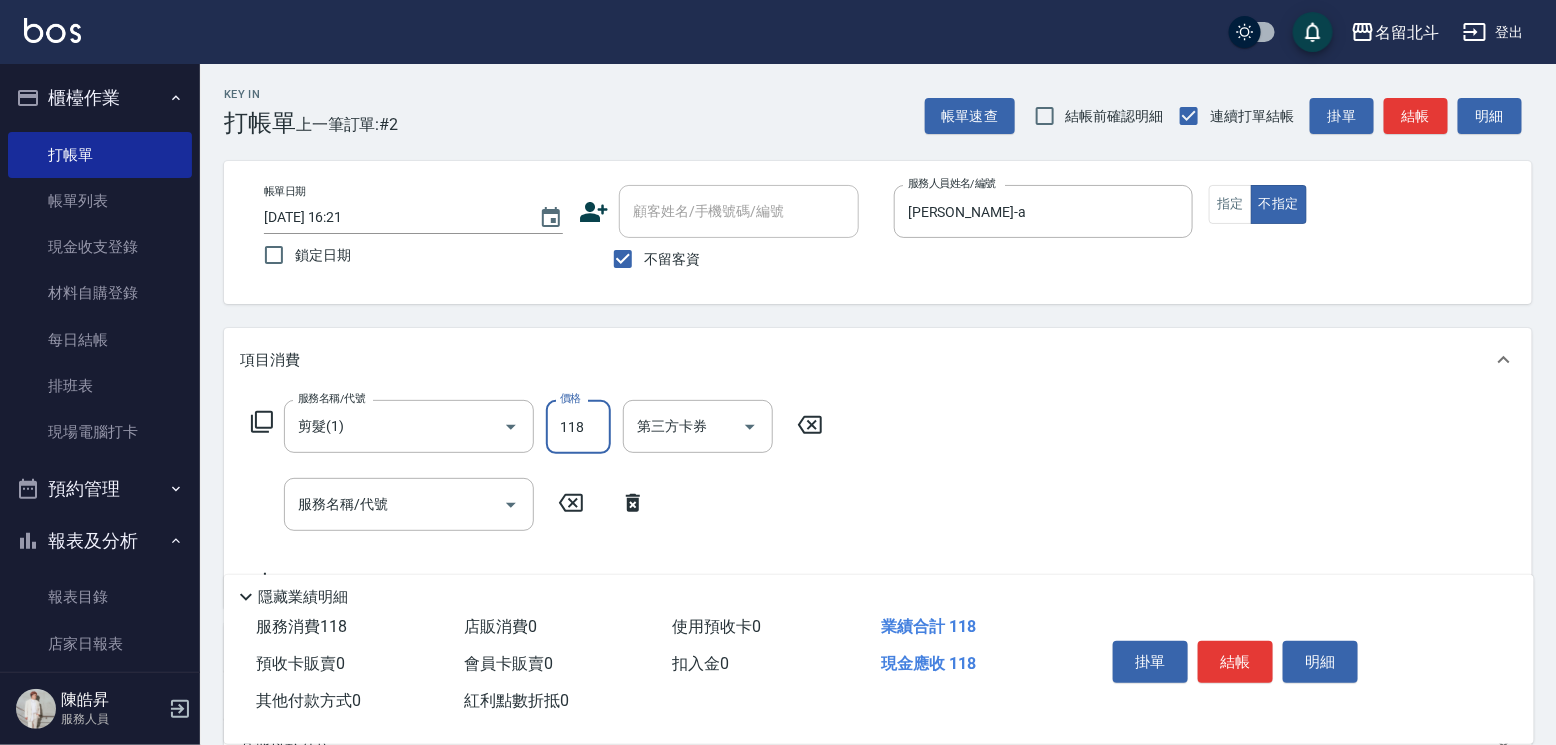 type on "118" 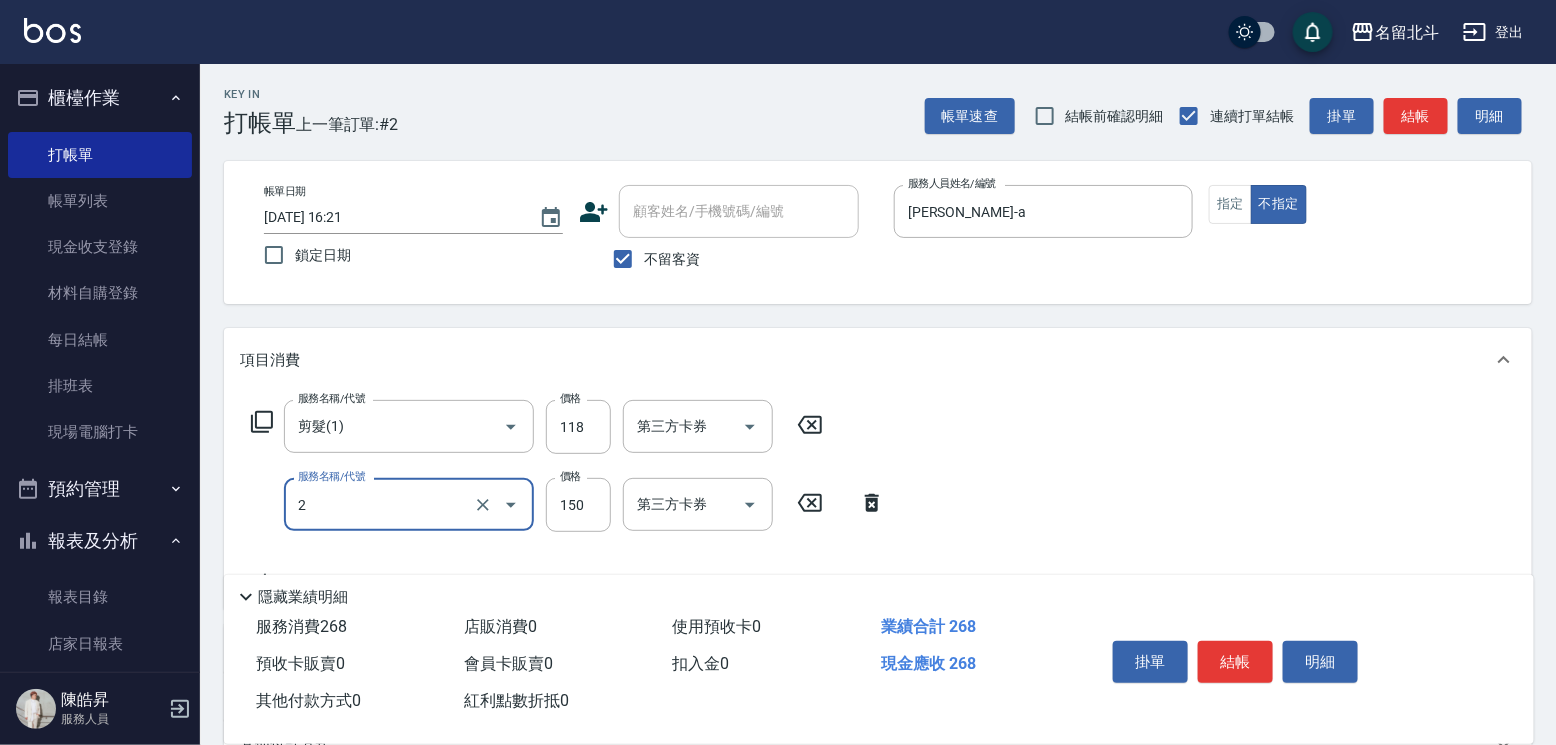 type on "一般洗髮(2)" 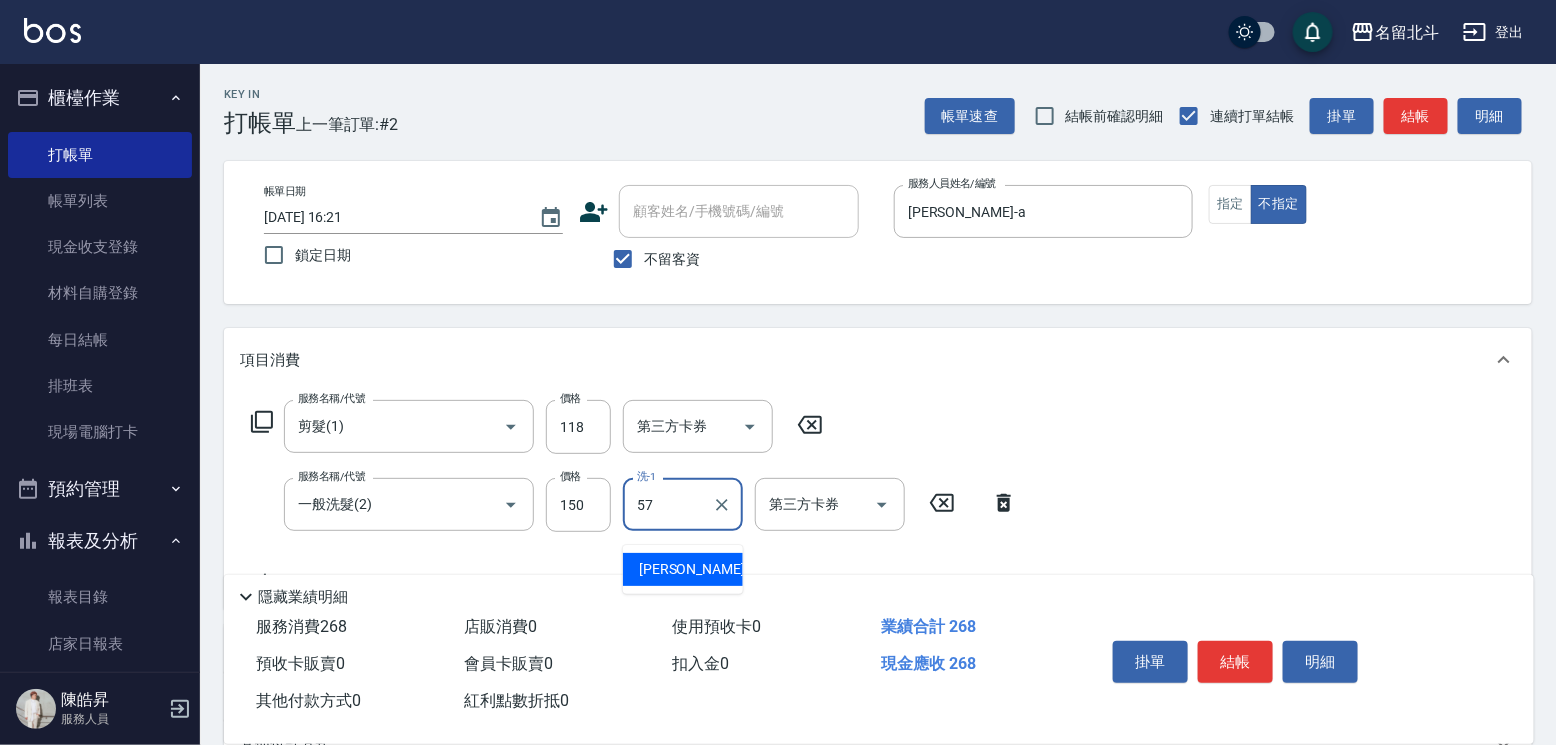 type on "[PERSON_NAME]-57" 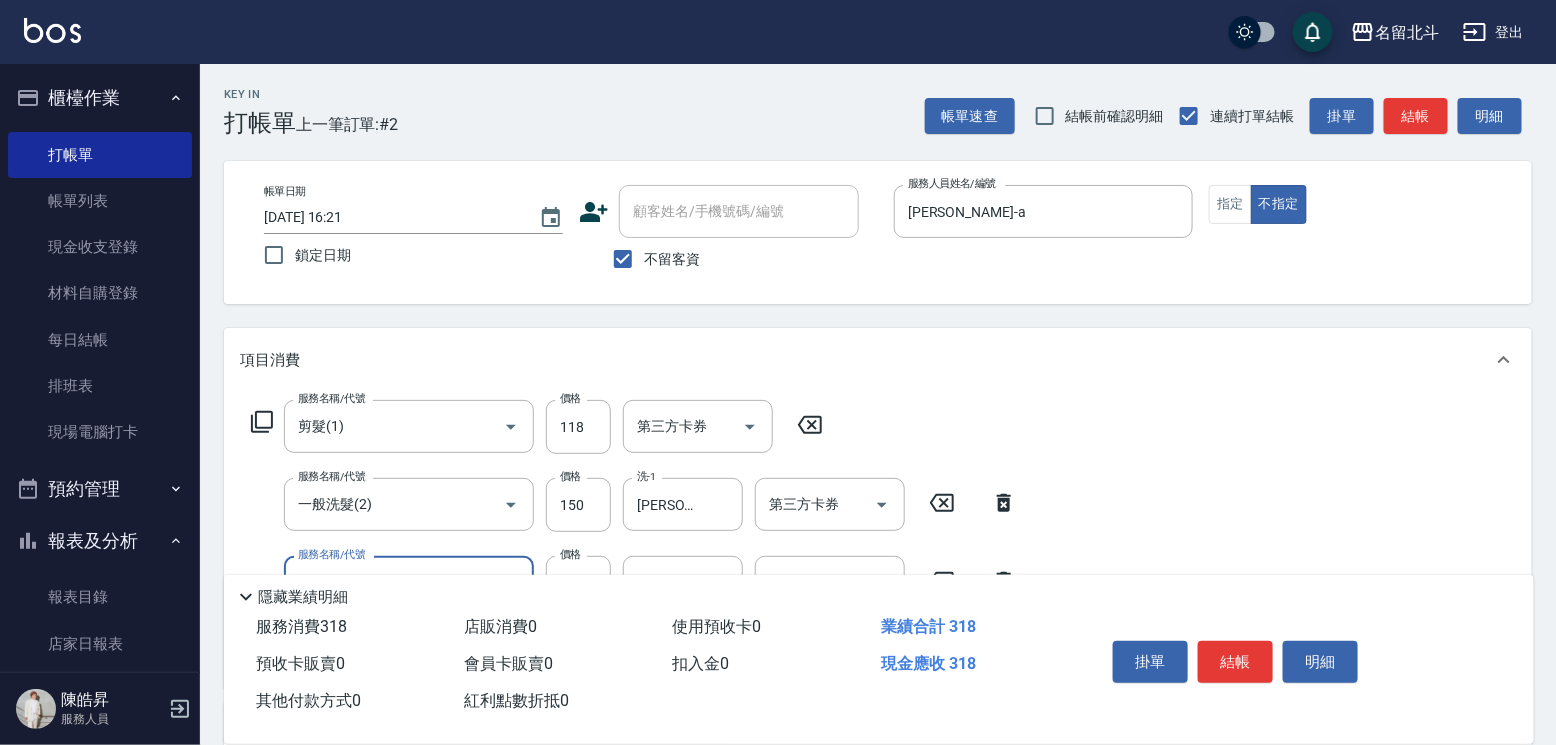 type on "精油(3)" 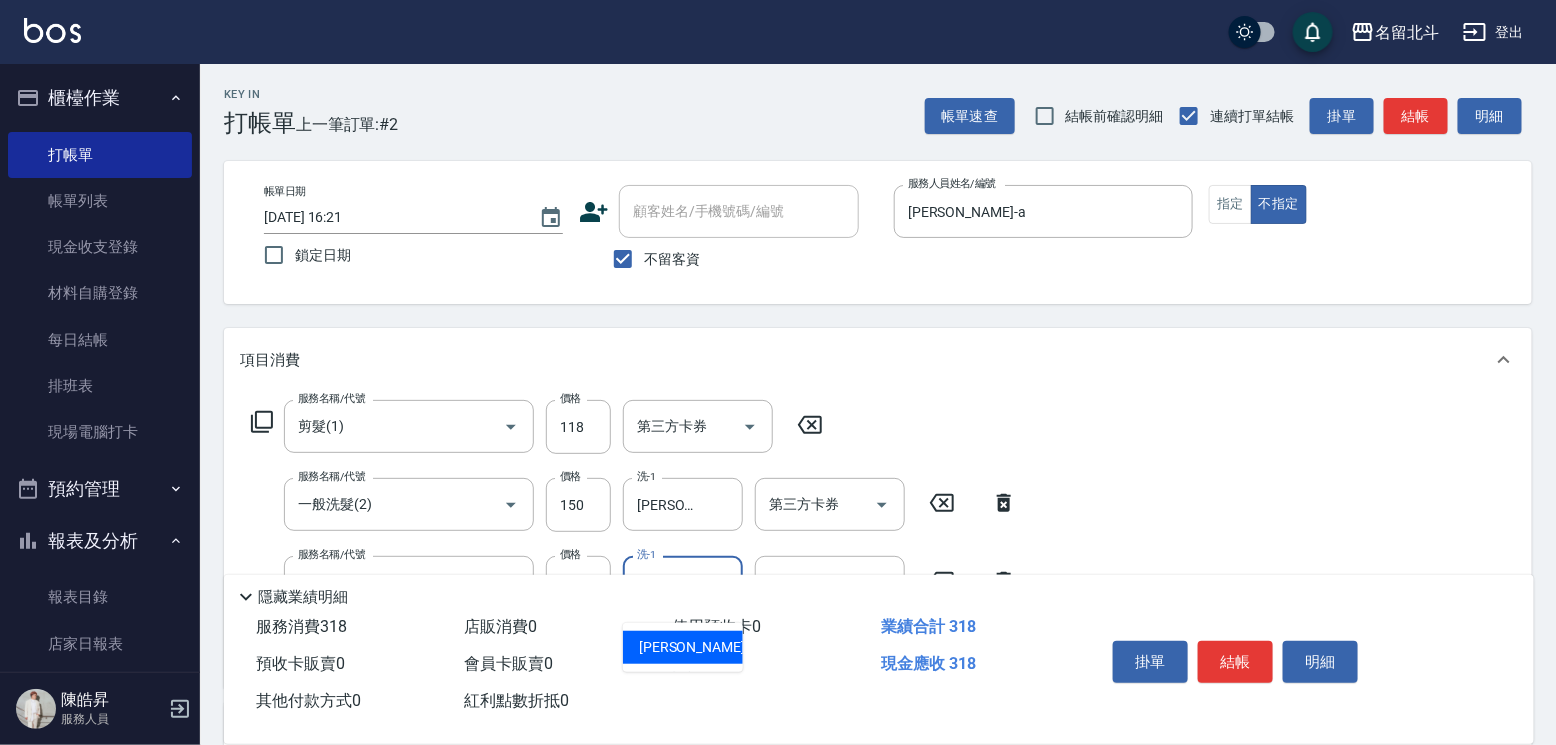 type on "[PERSON_NAME]-57" 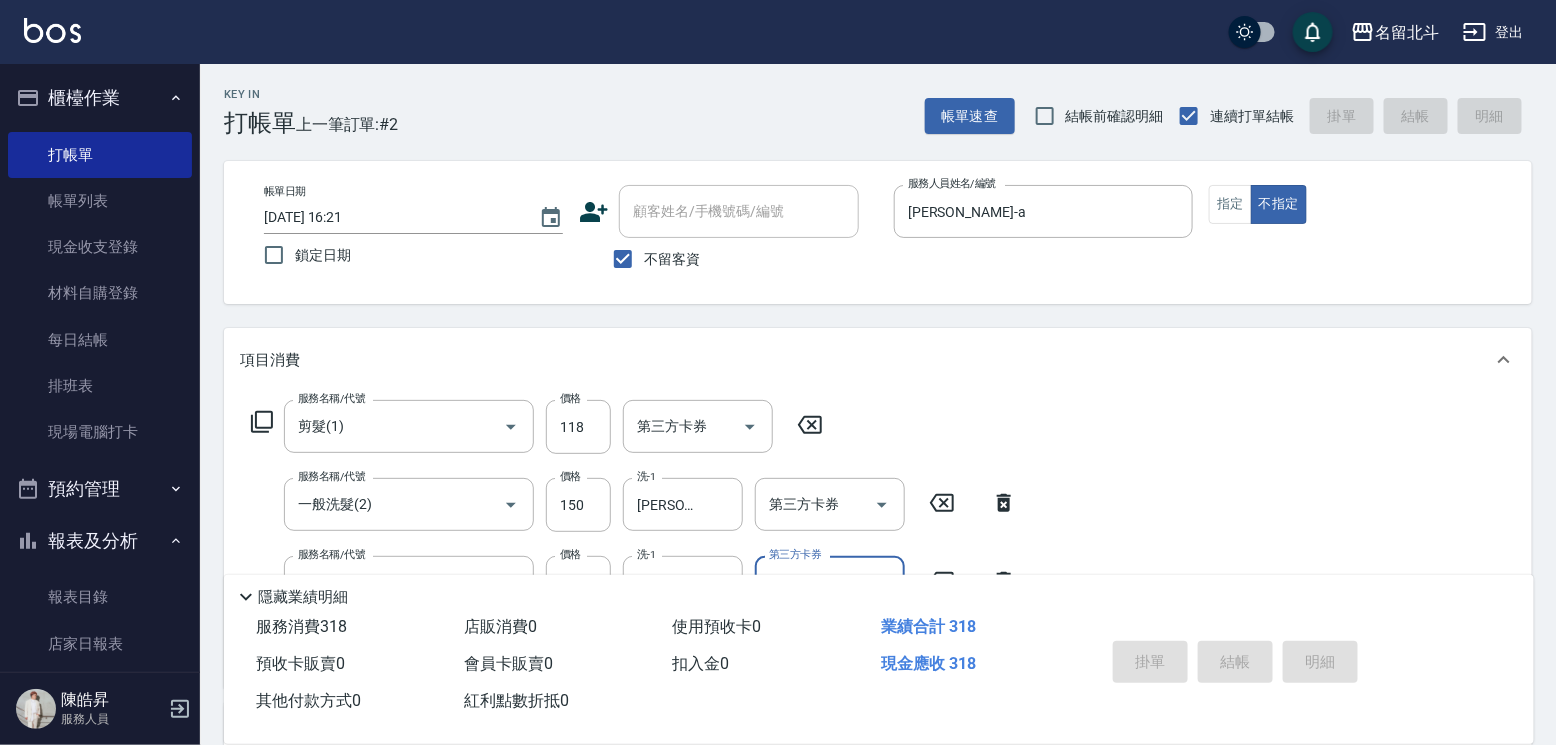 type 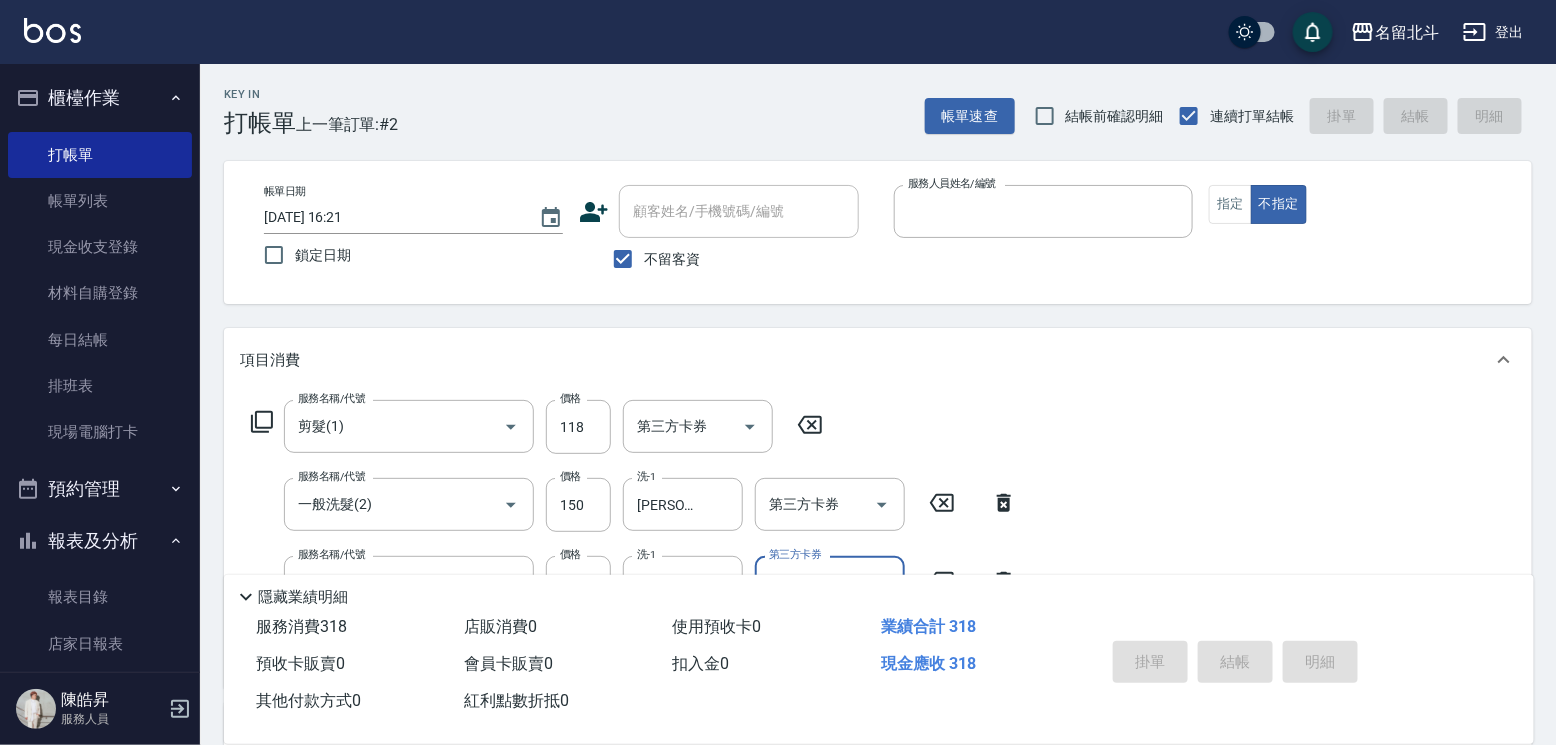 type 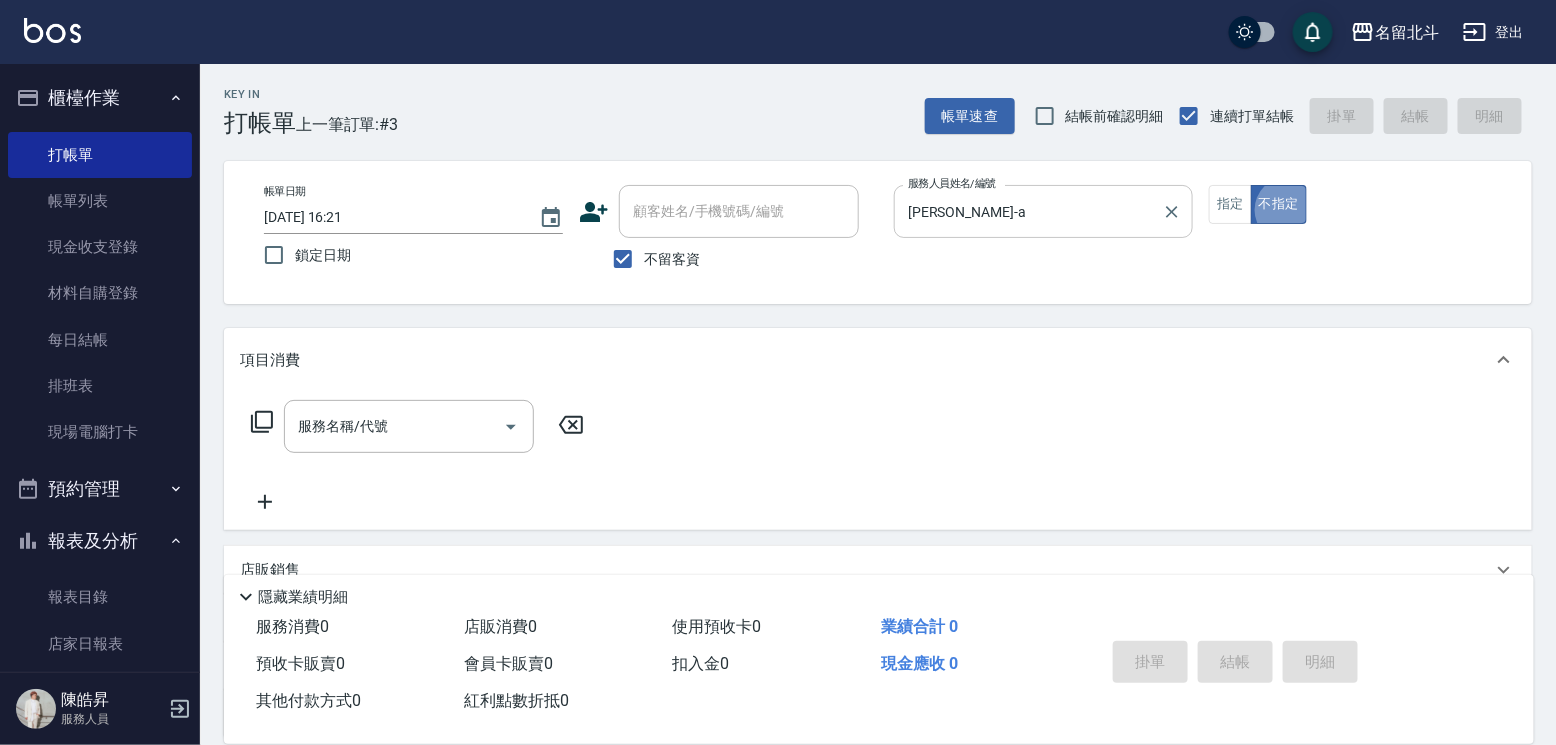 click on "[PERSON_NAME]-a" at bounding box center (1028, 211) 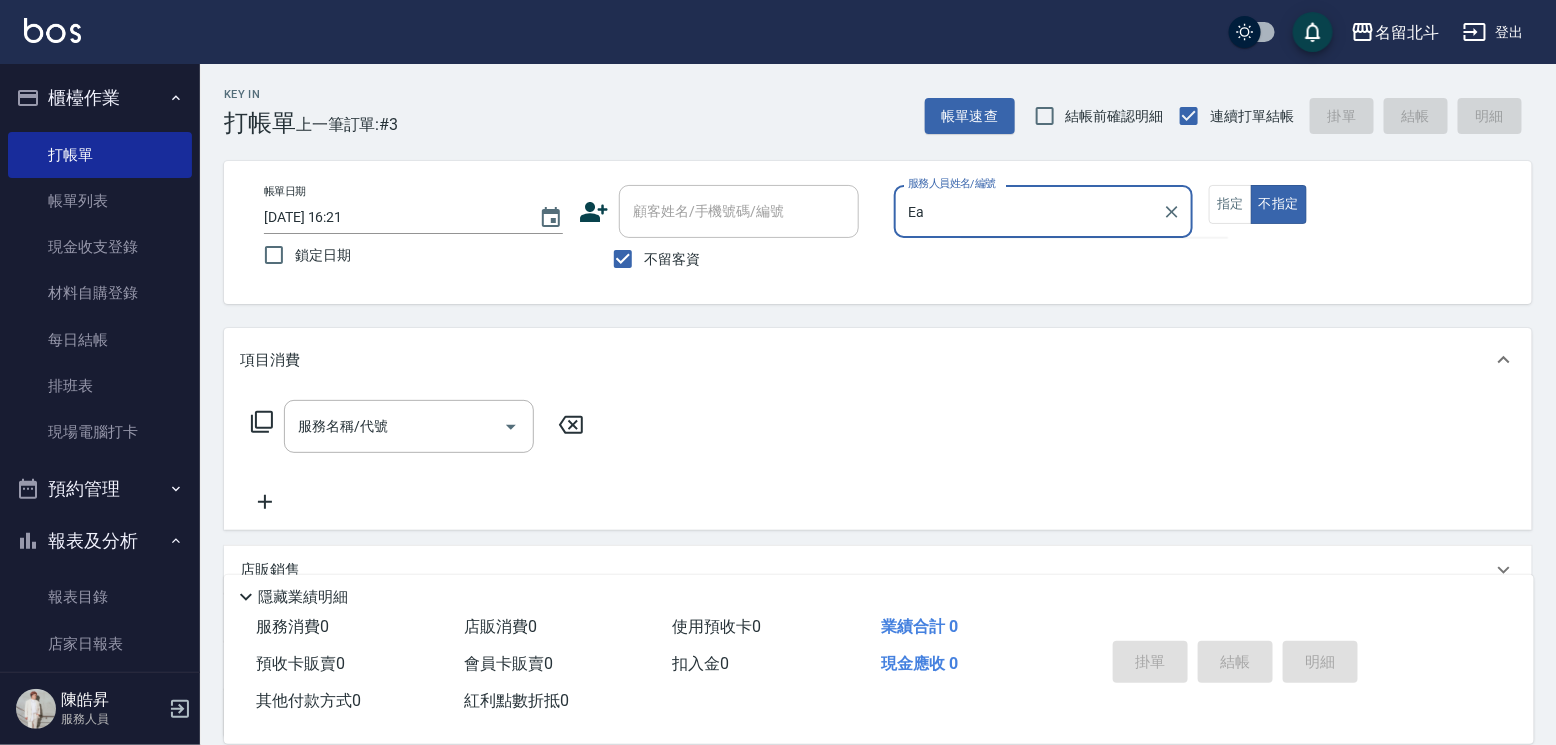 type on "a" 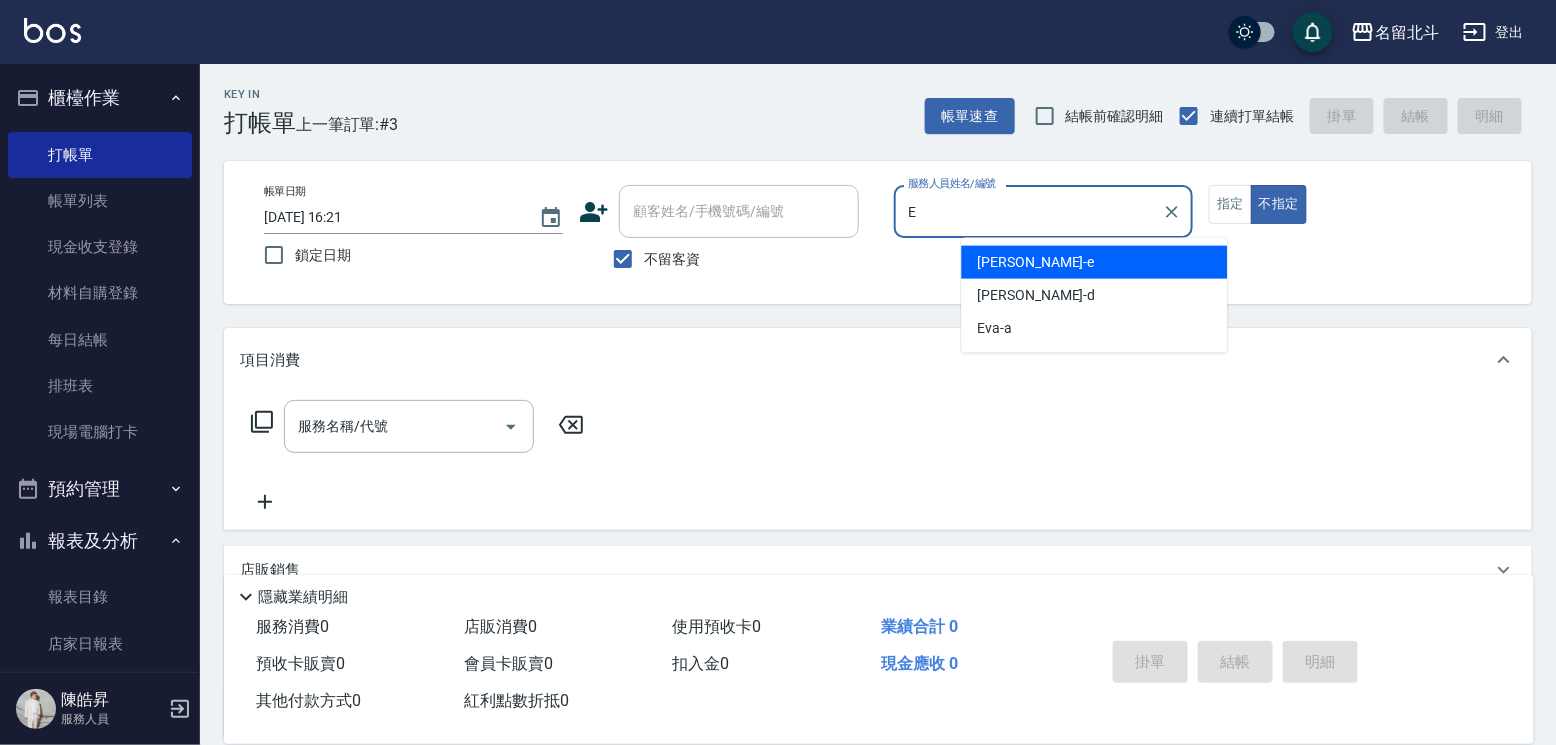type on "[PERSON_NAME]" 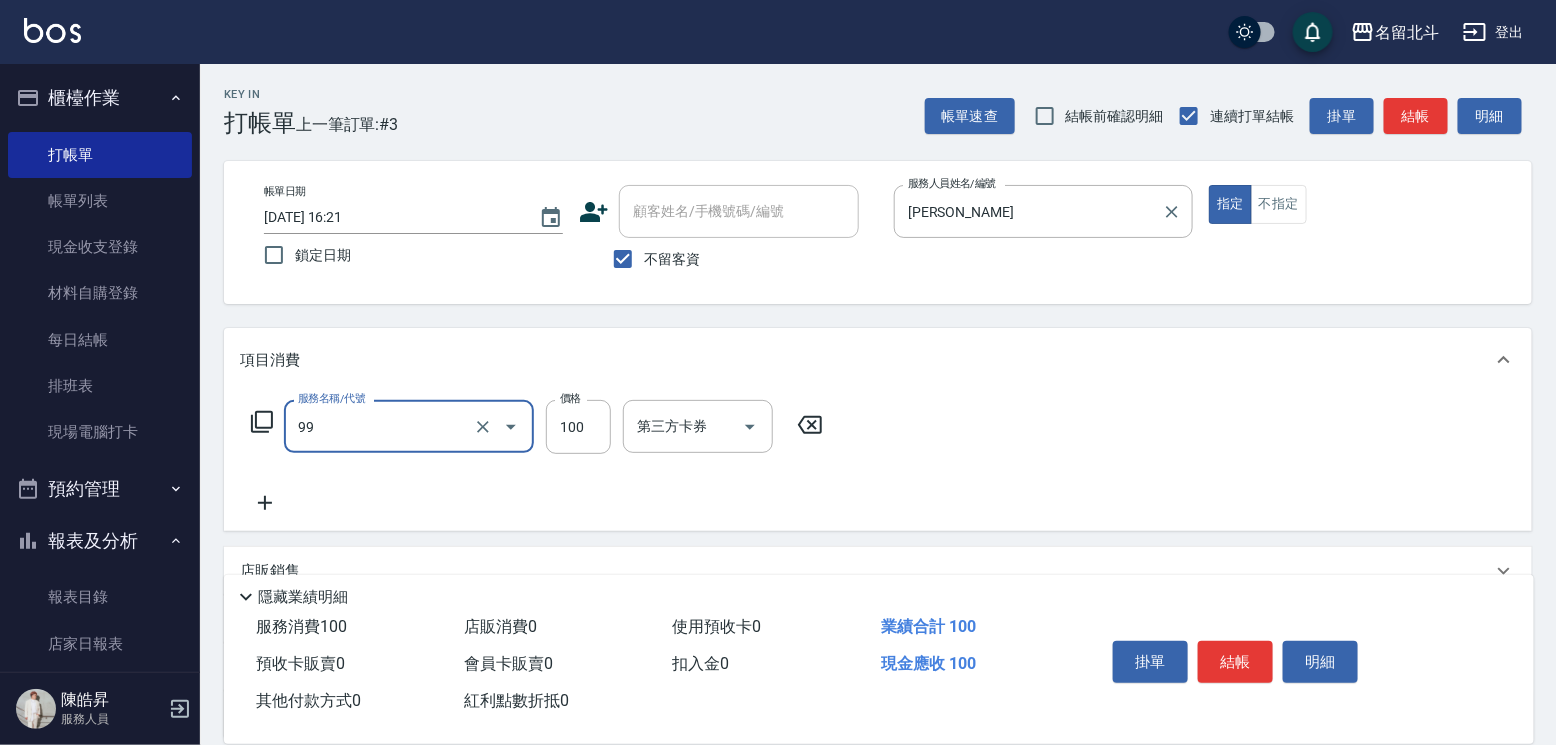 type on "VIP儲值(99)" 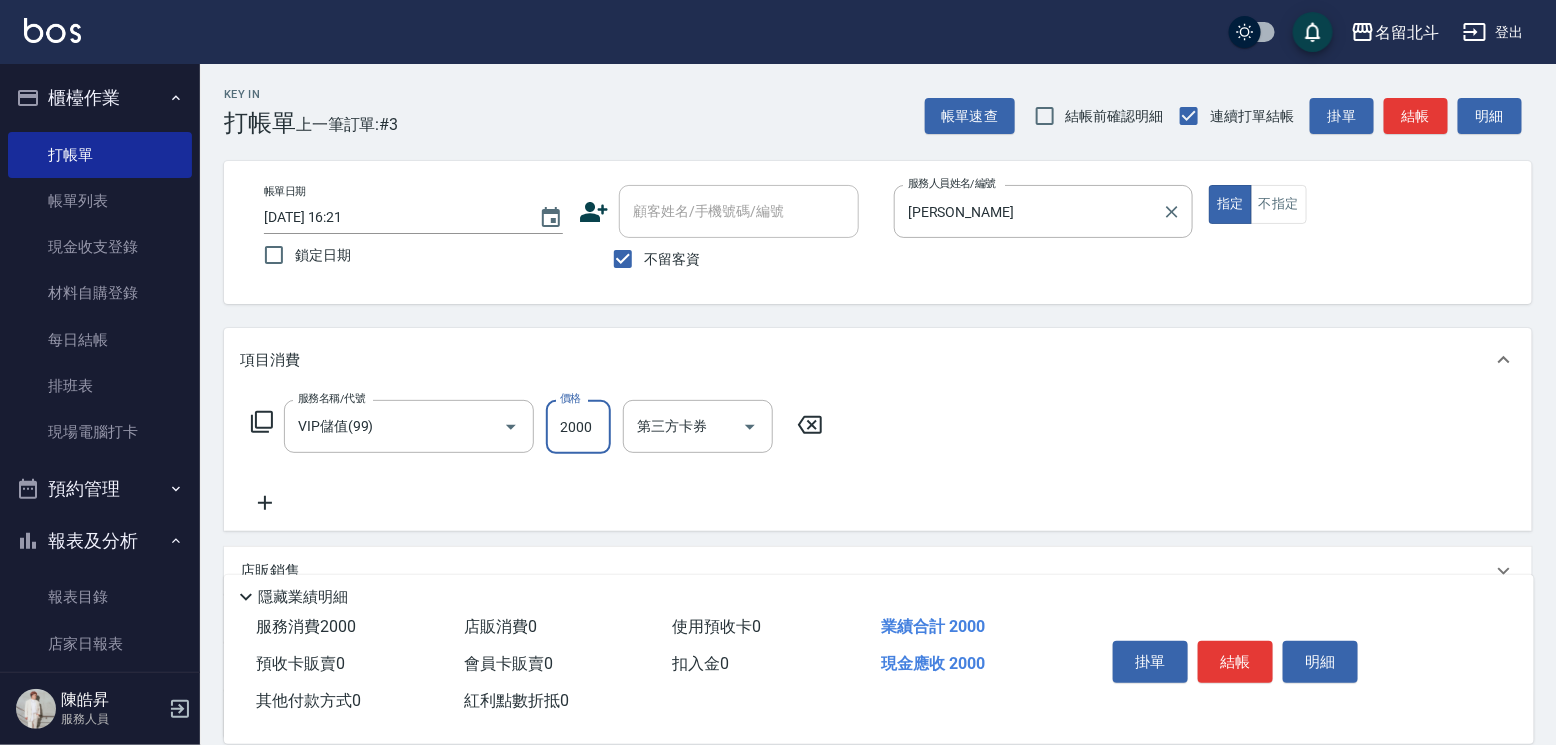 type on "2000" 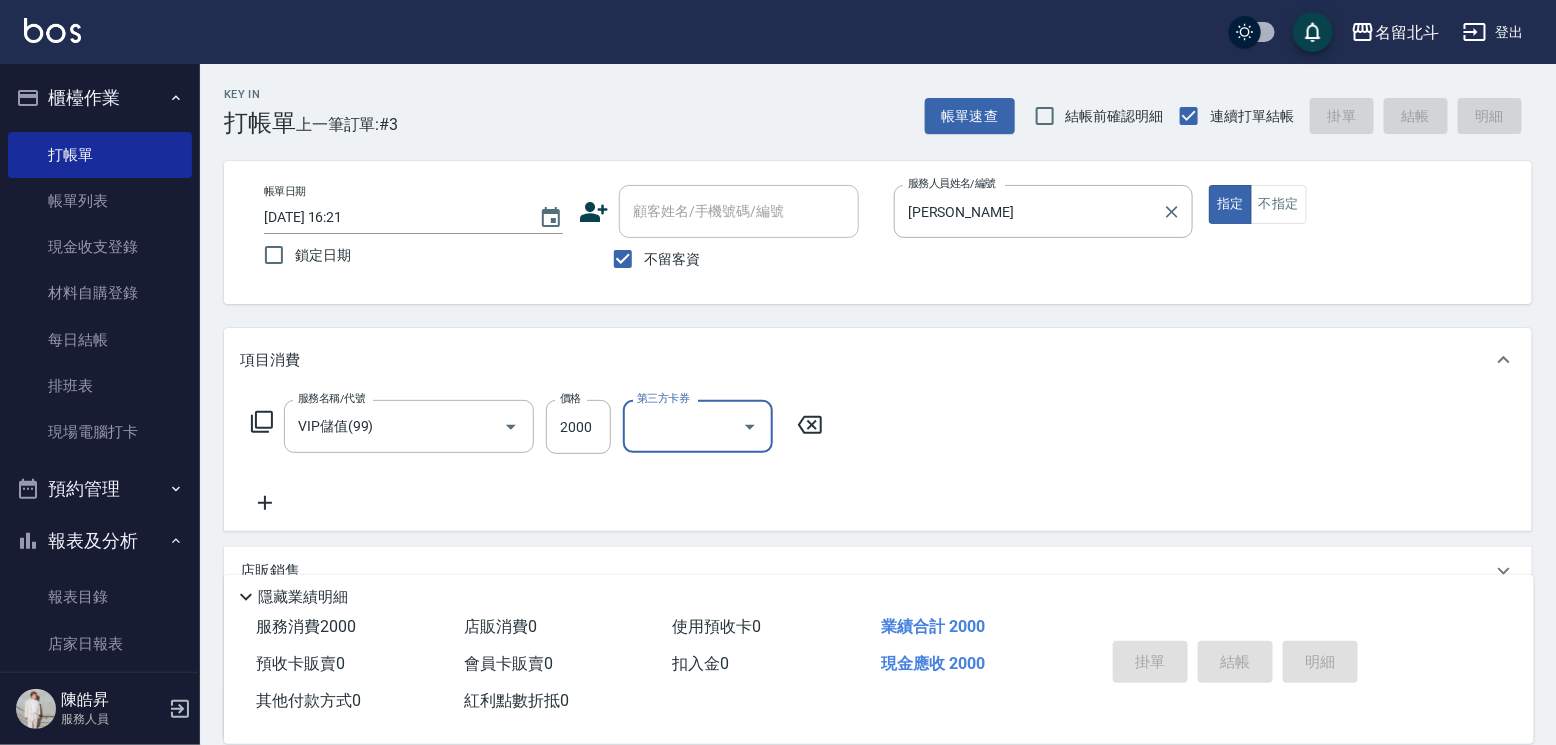 type 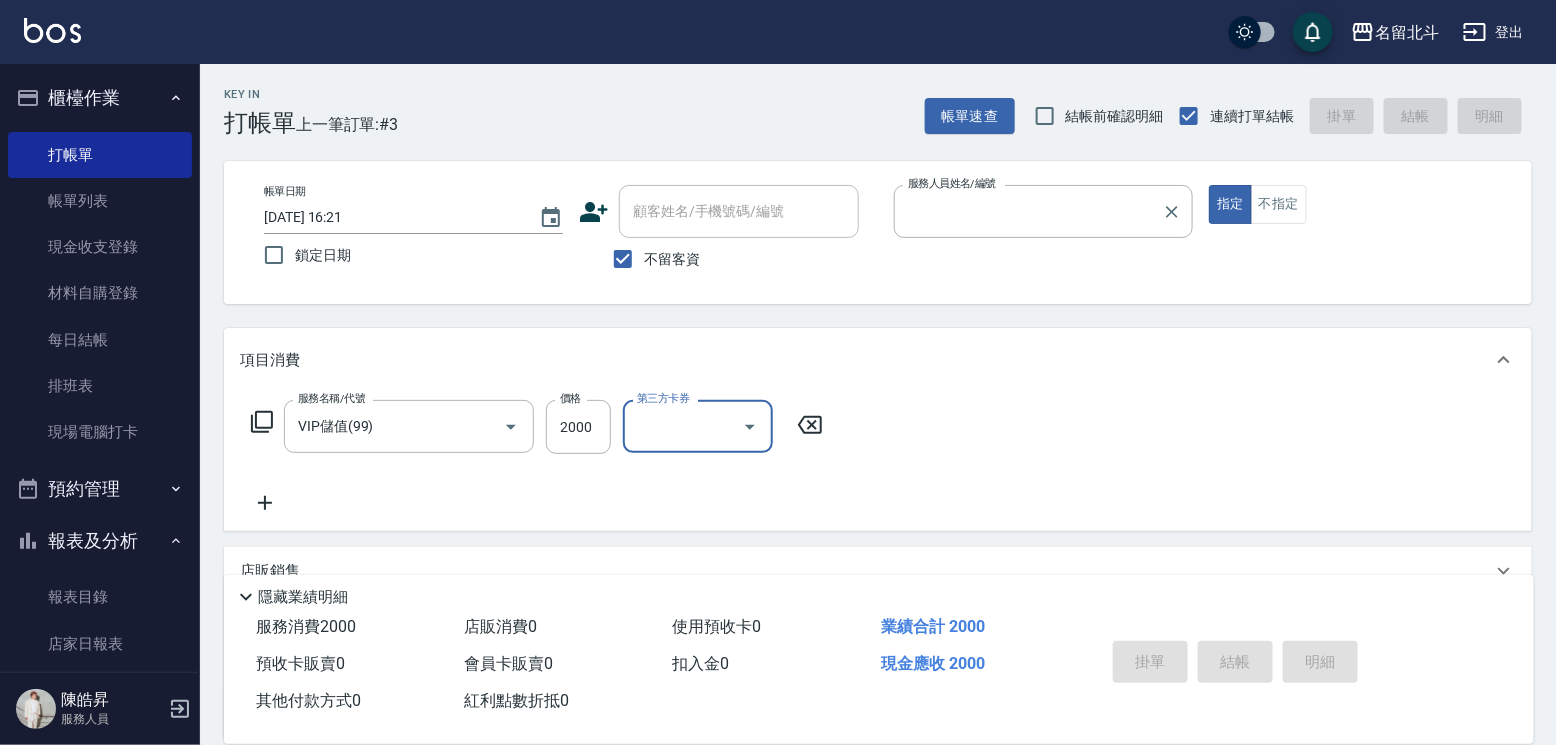 type 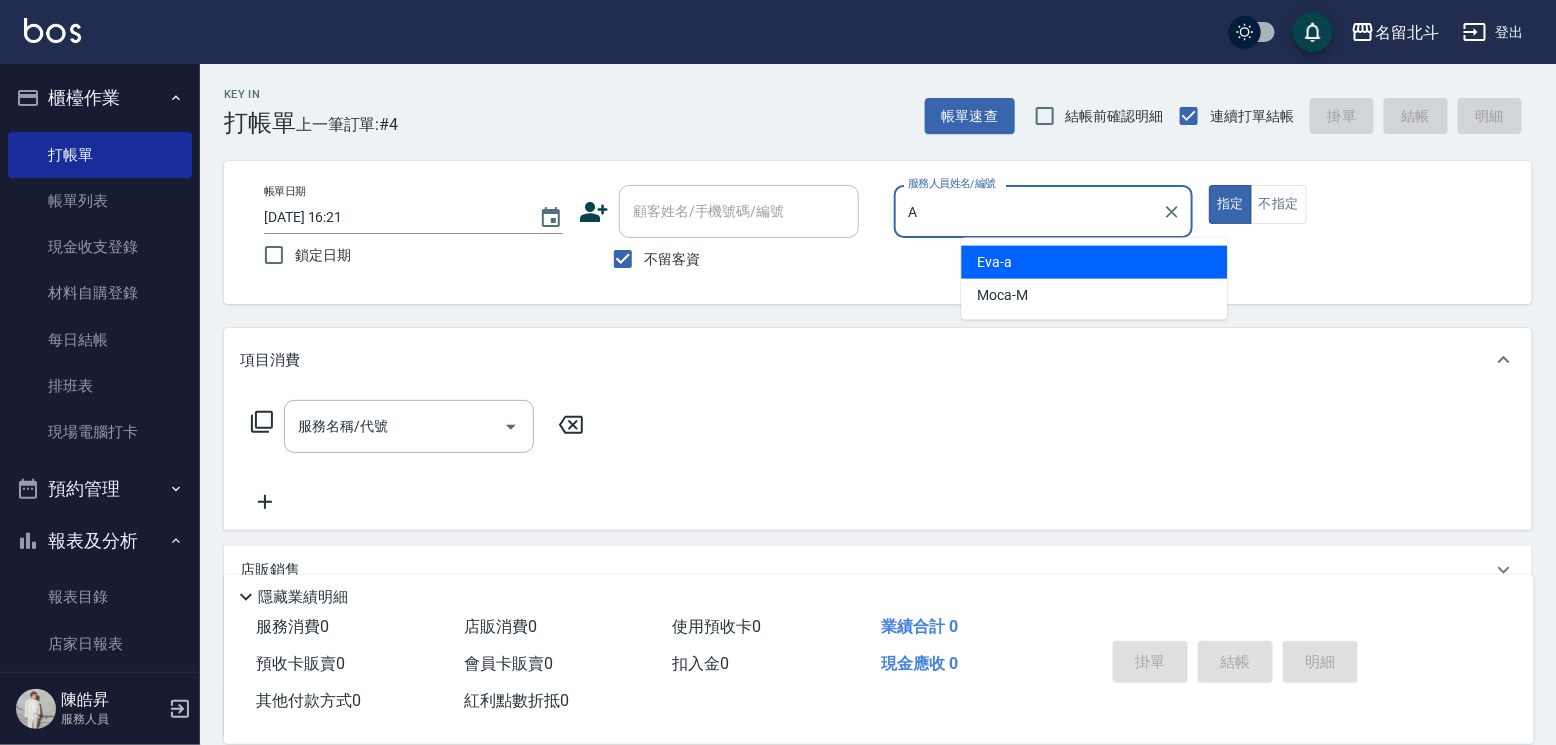 type on "[PERSON_NAME]-a" 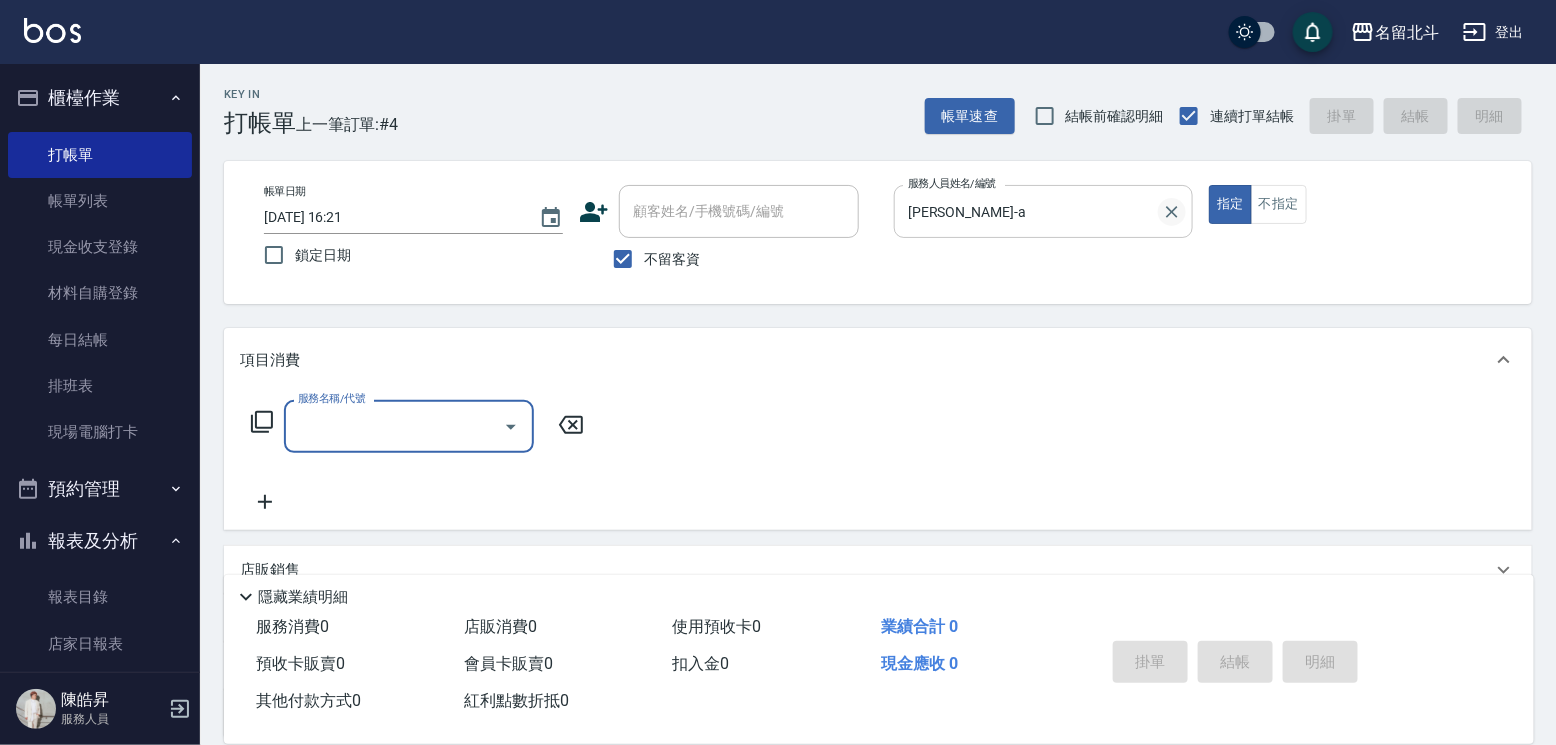 click at bounding box center (1172, 212) 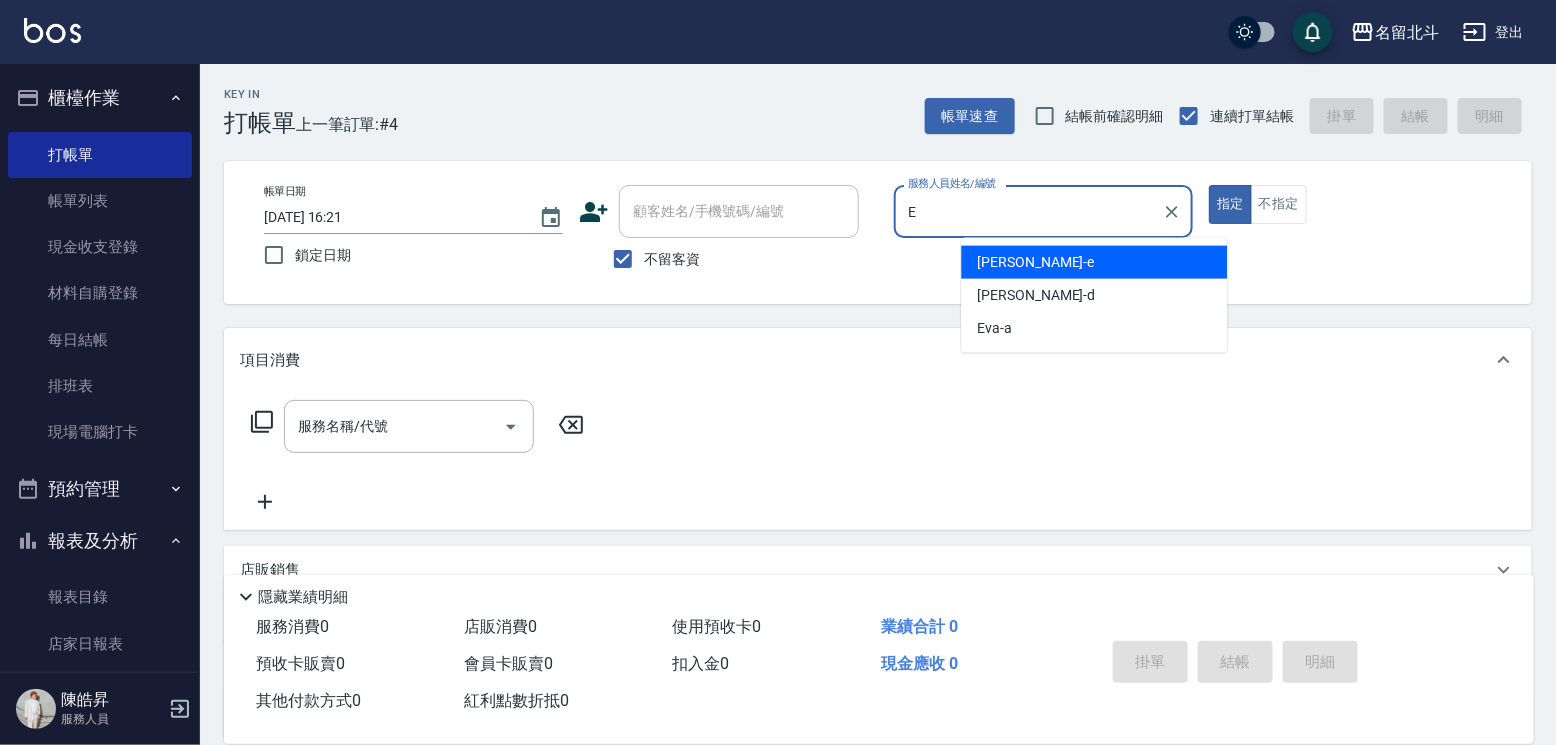 type on "[PERSON_NAME]" 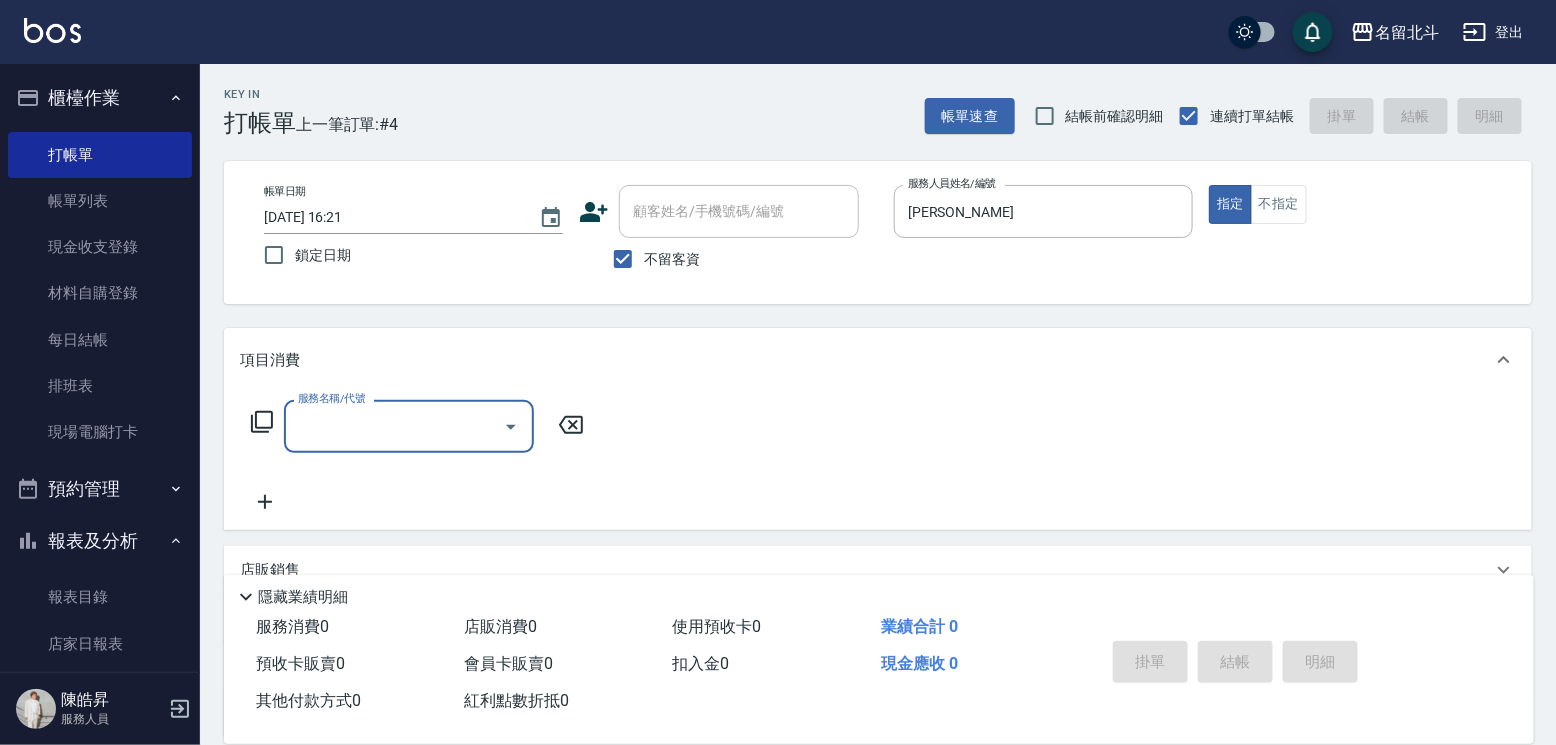 click on "服務名稱/代號" at bounding box center [394, 426] 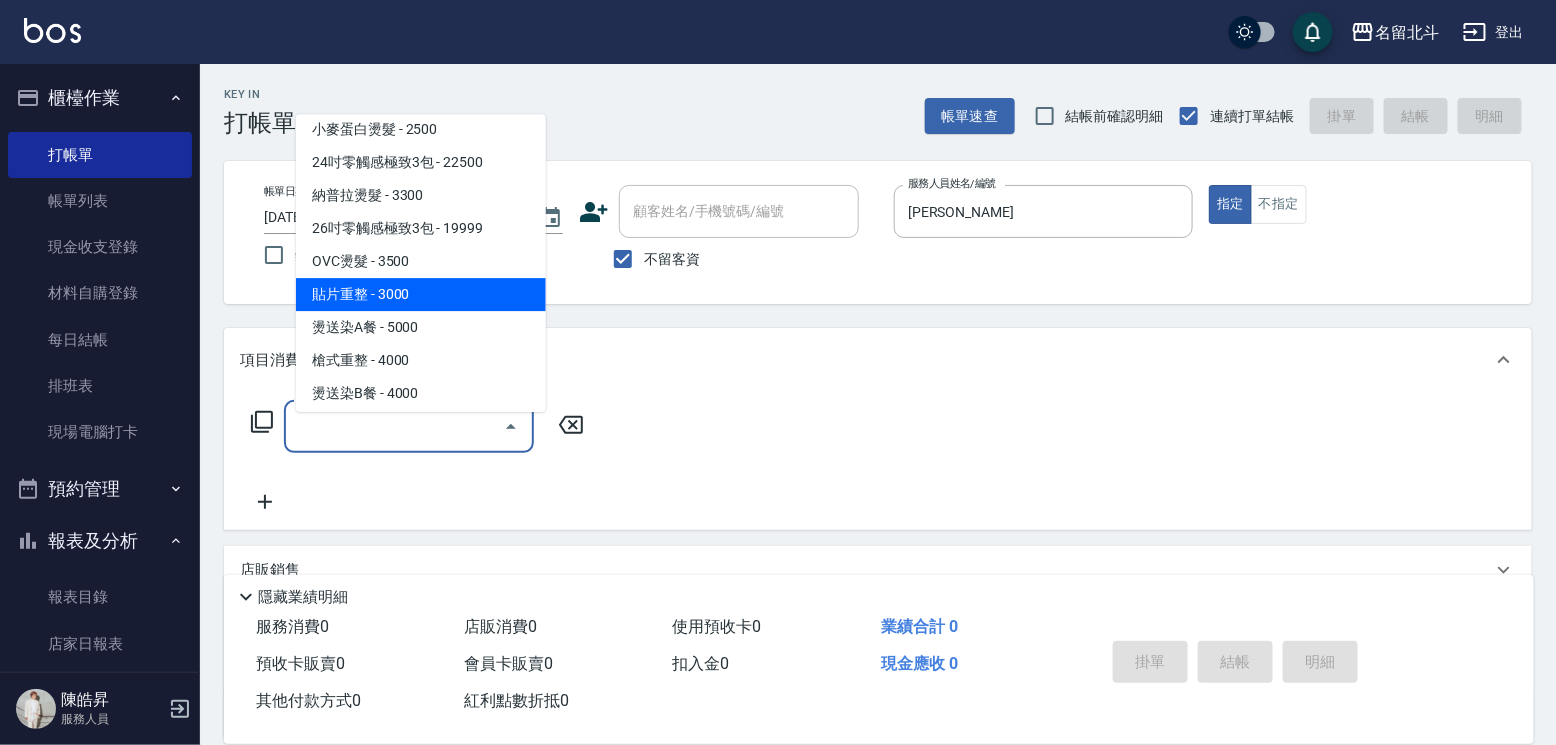 scroll, scrollTop: 1700, scrollLeft: 0, axis: vertical 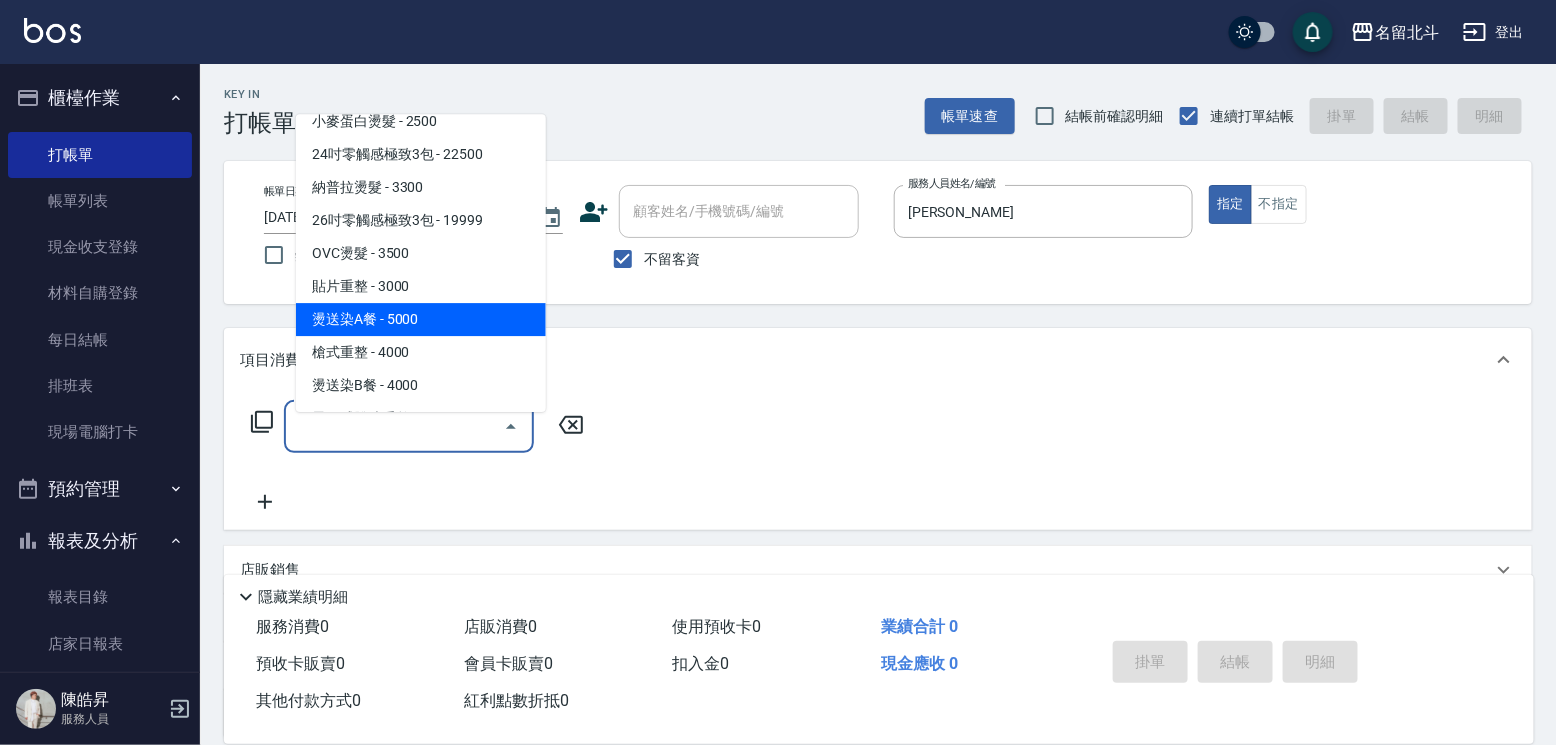 click on "燙送染A餐 - 5000" at bounding box center [421, 319] 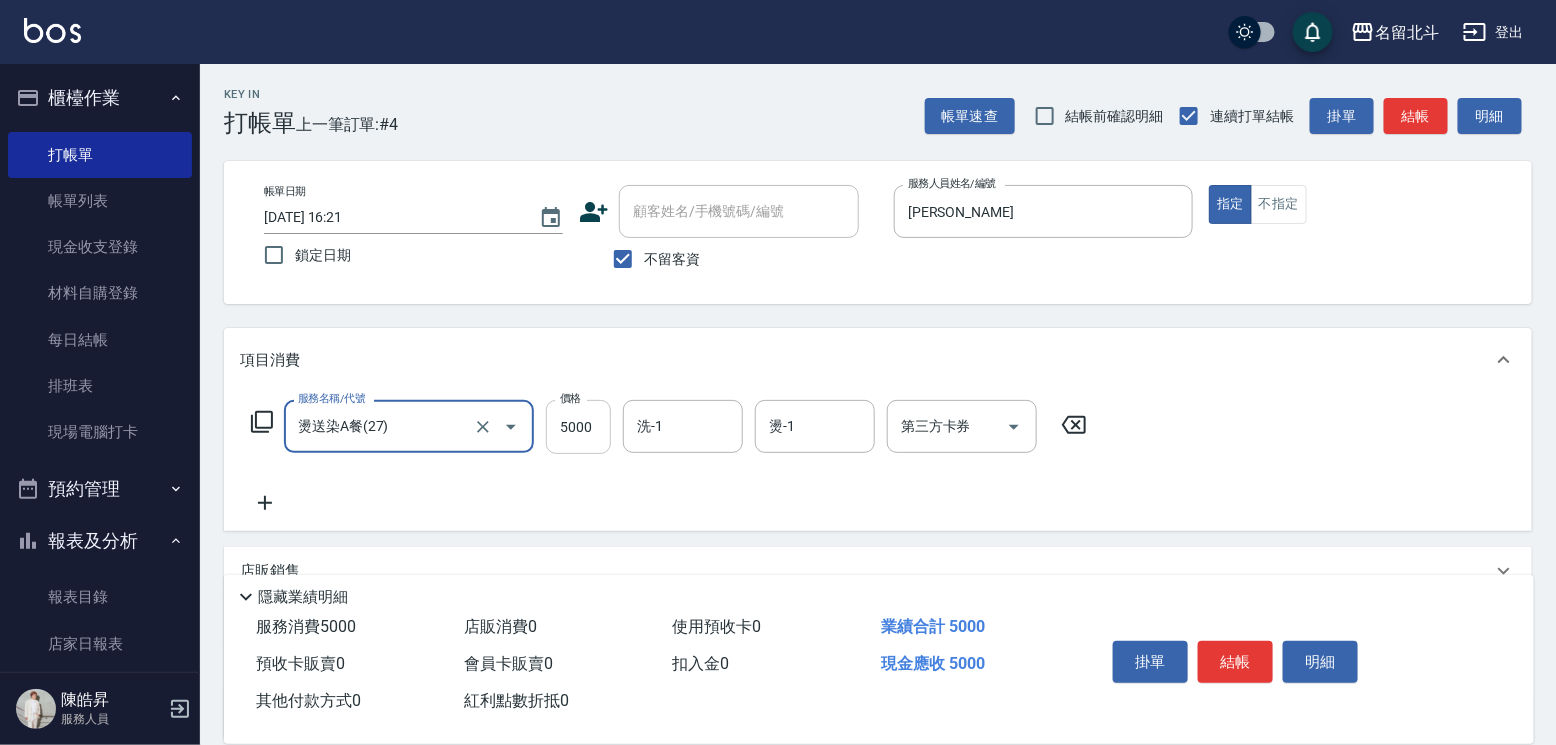 click on "5000" at bounding box center [578, 427] 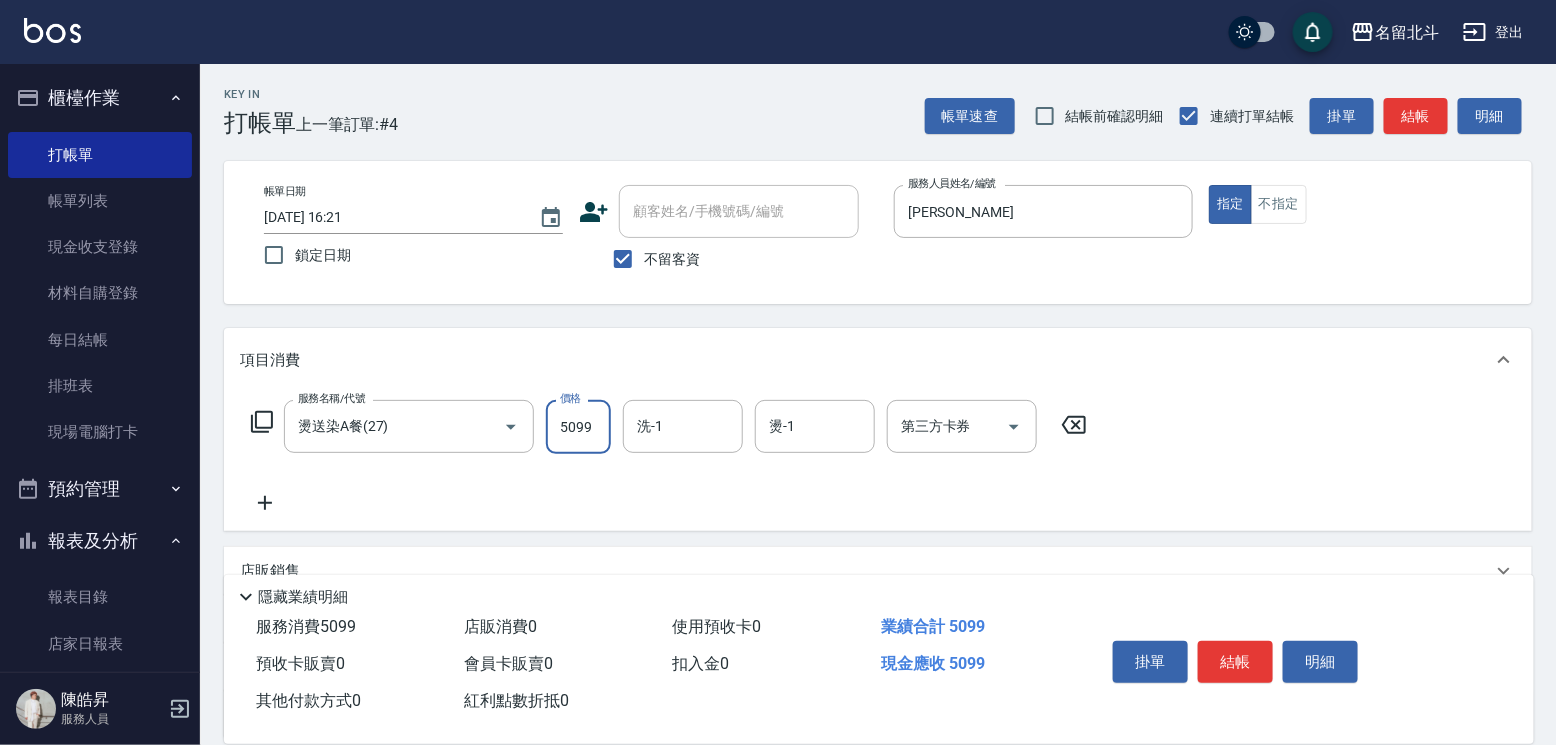 type on "5099" 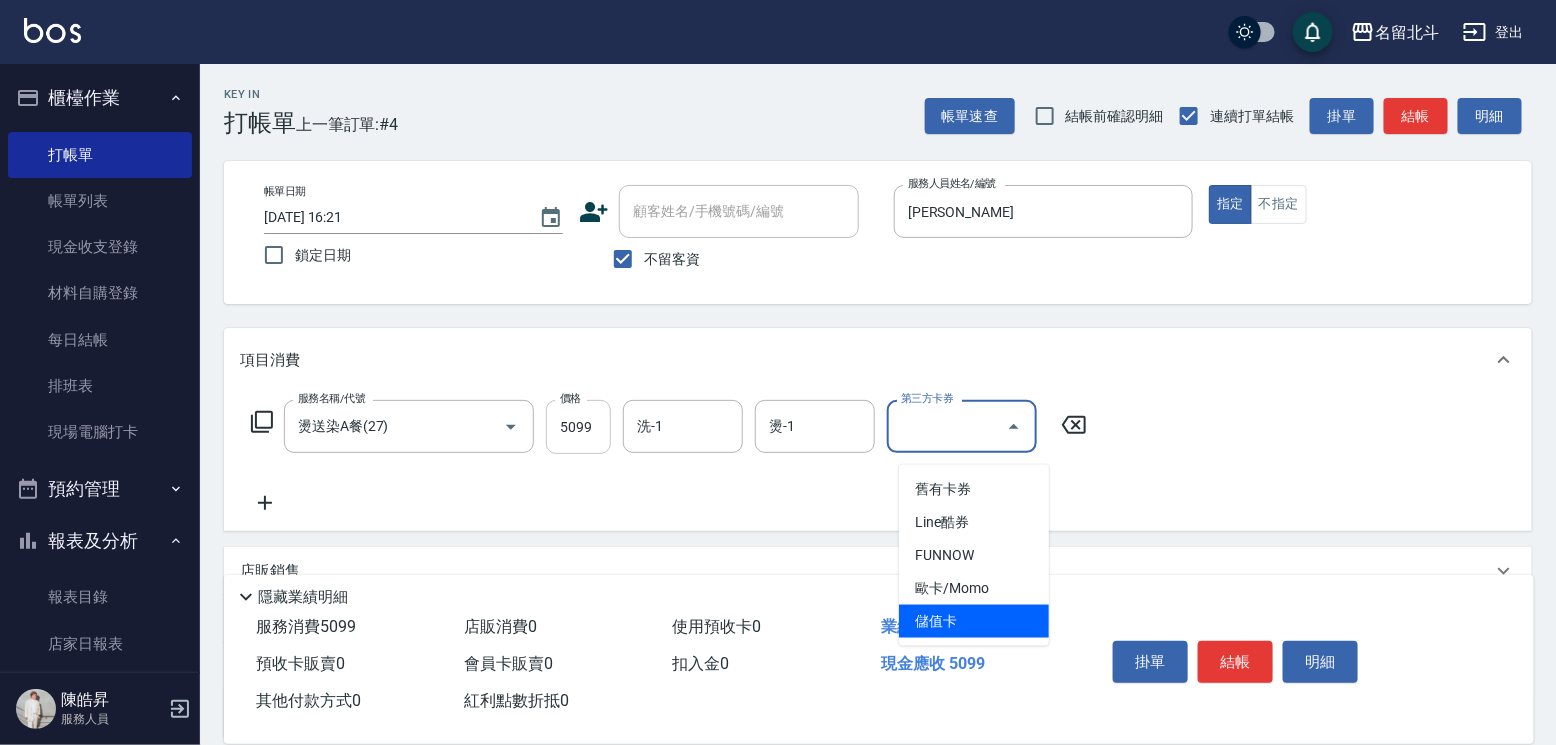 type on "儲值卡" 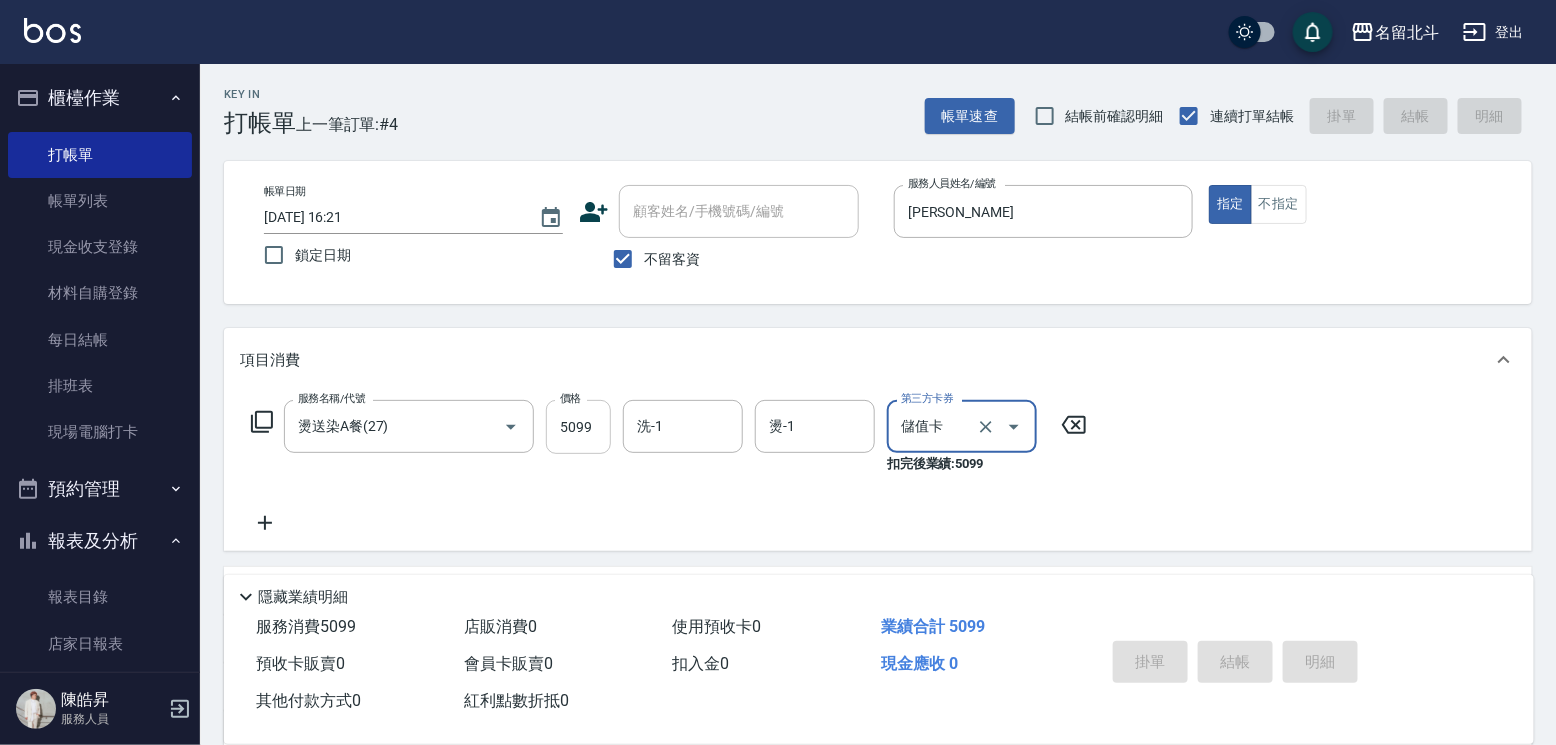 type 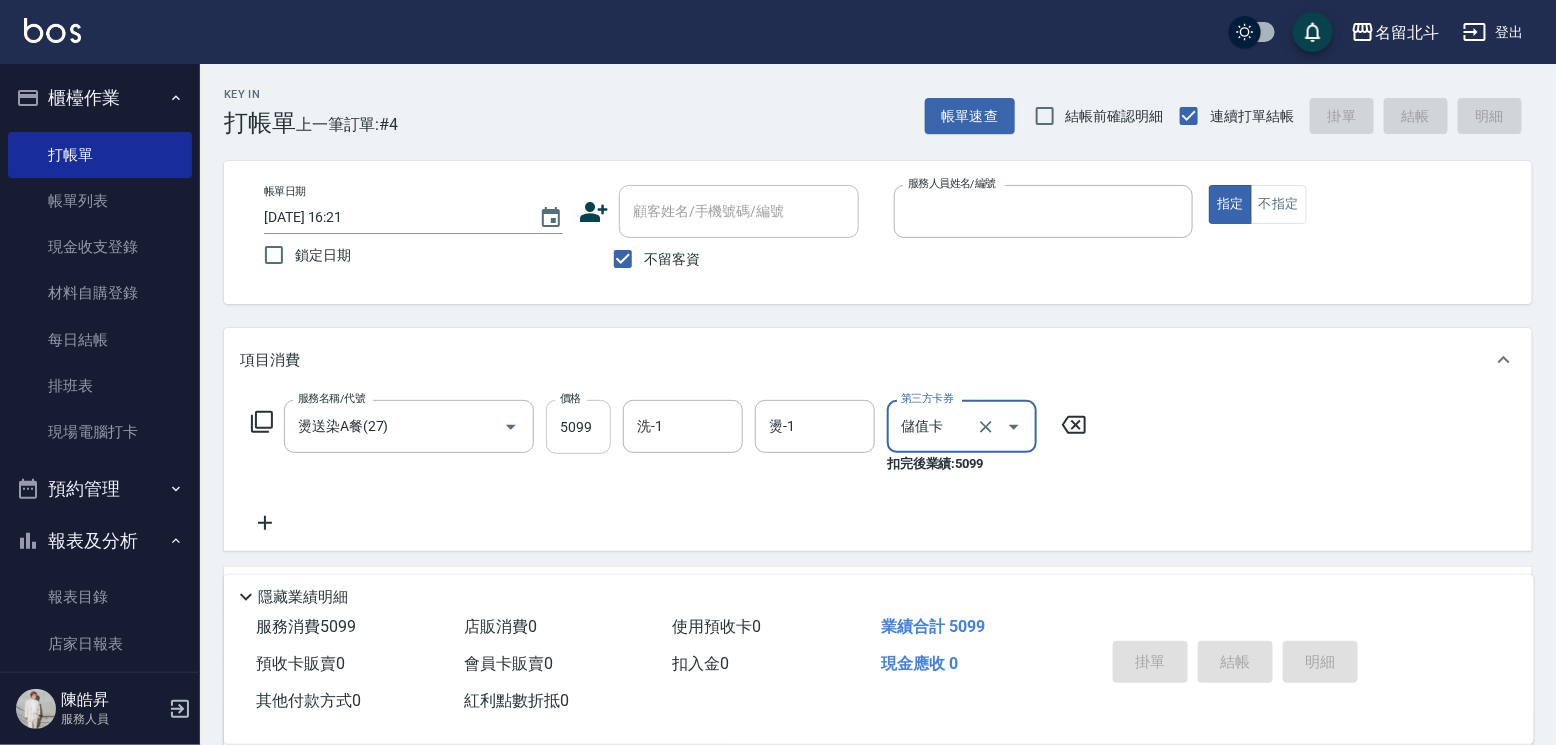 type on "[DATE] 16:22" 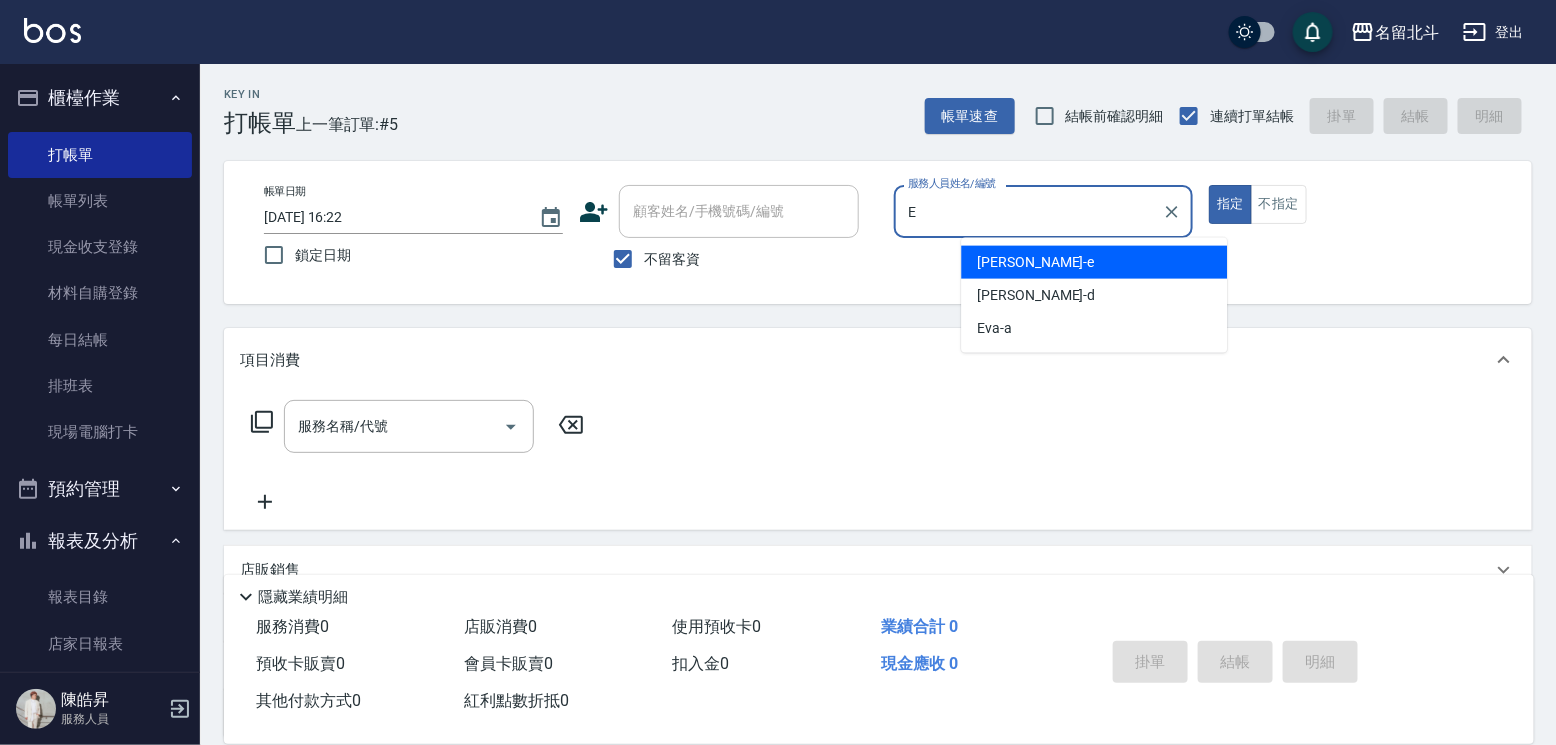 type on "[PERSON_NAME]" 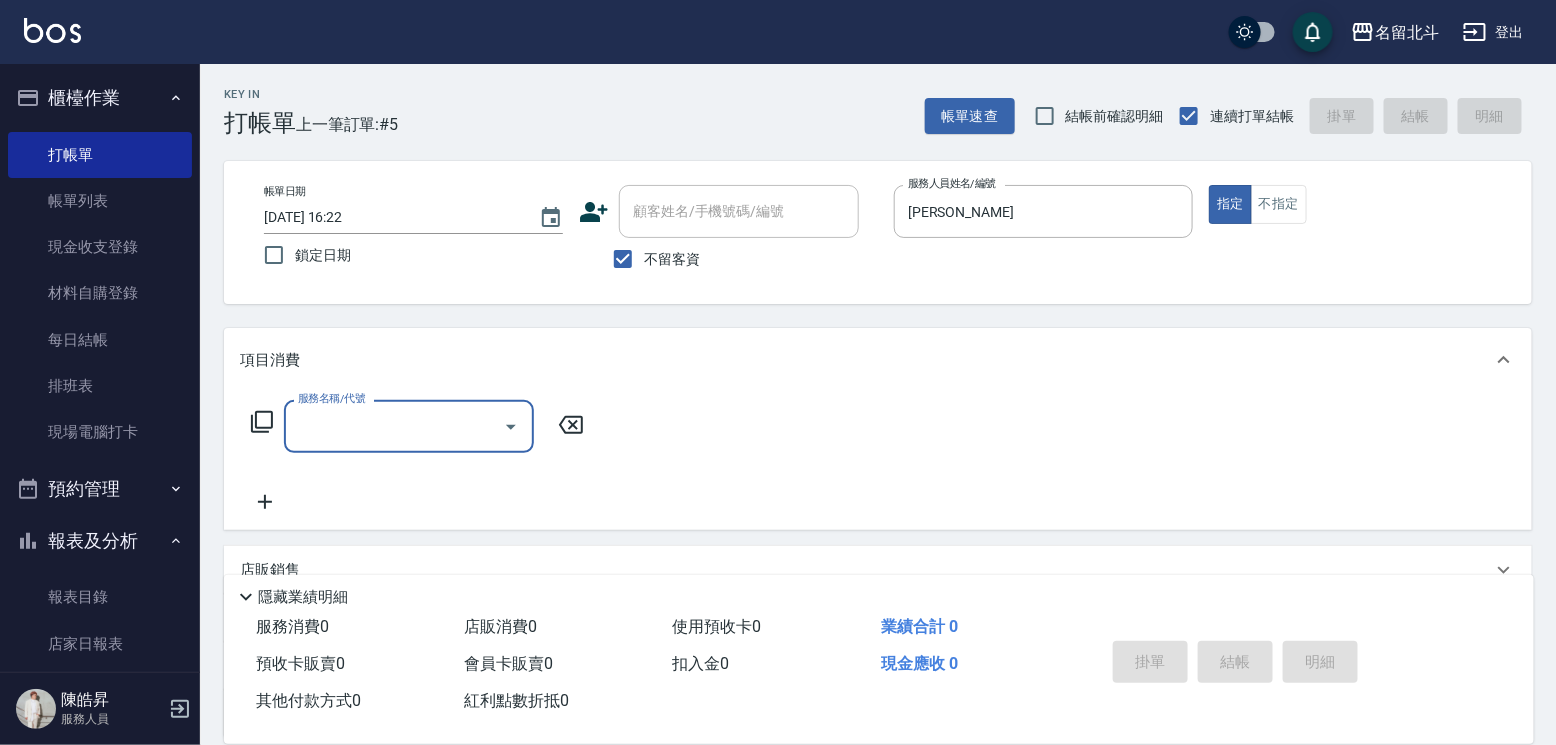 click on "服務名稱/代號" at bounding box center (394, 426) 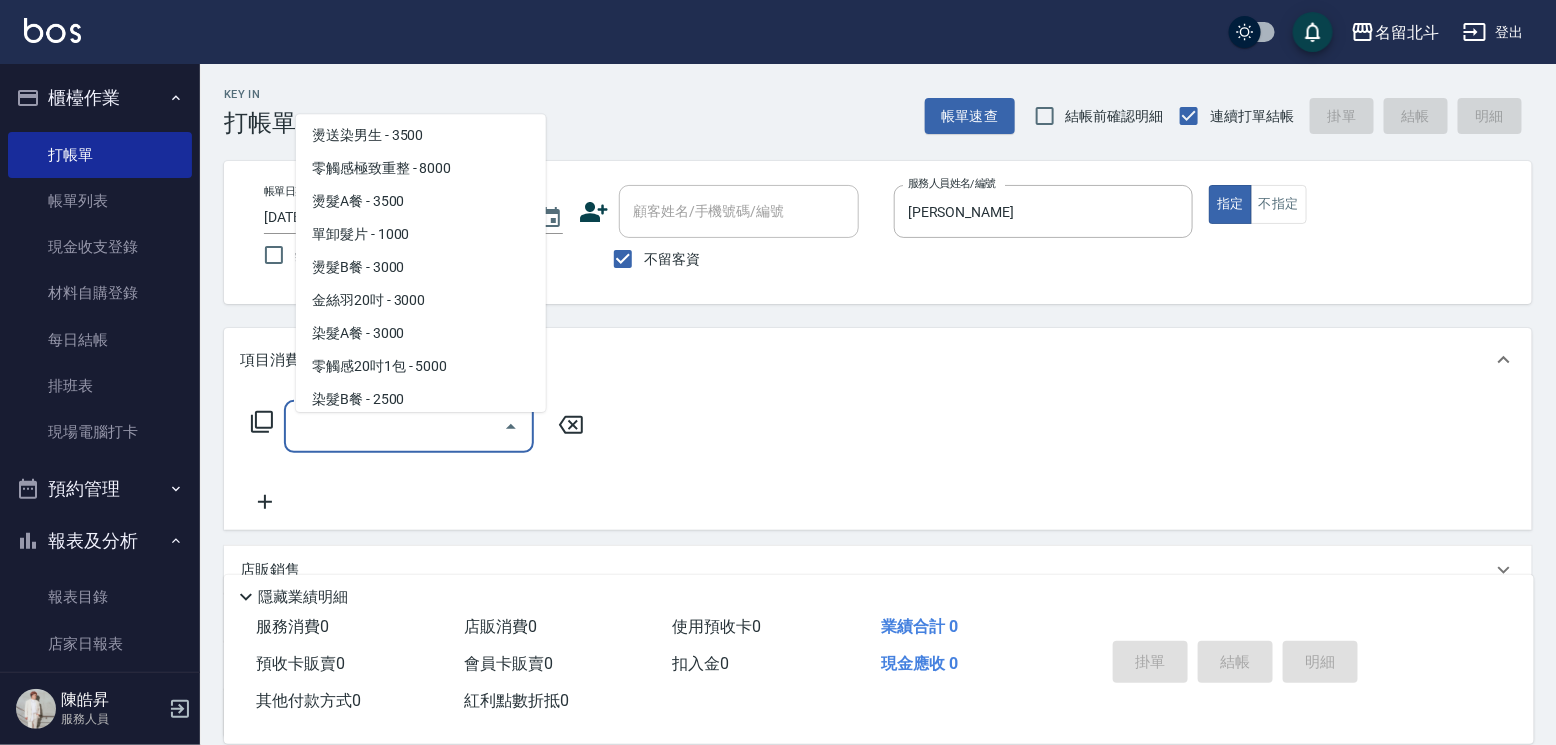 scroll, scrollTop: 2000, scrollLeft: 0, axis: vertical 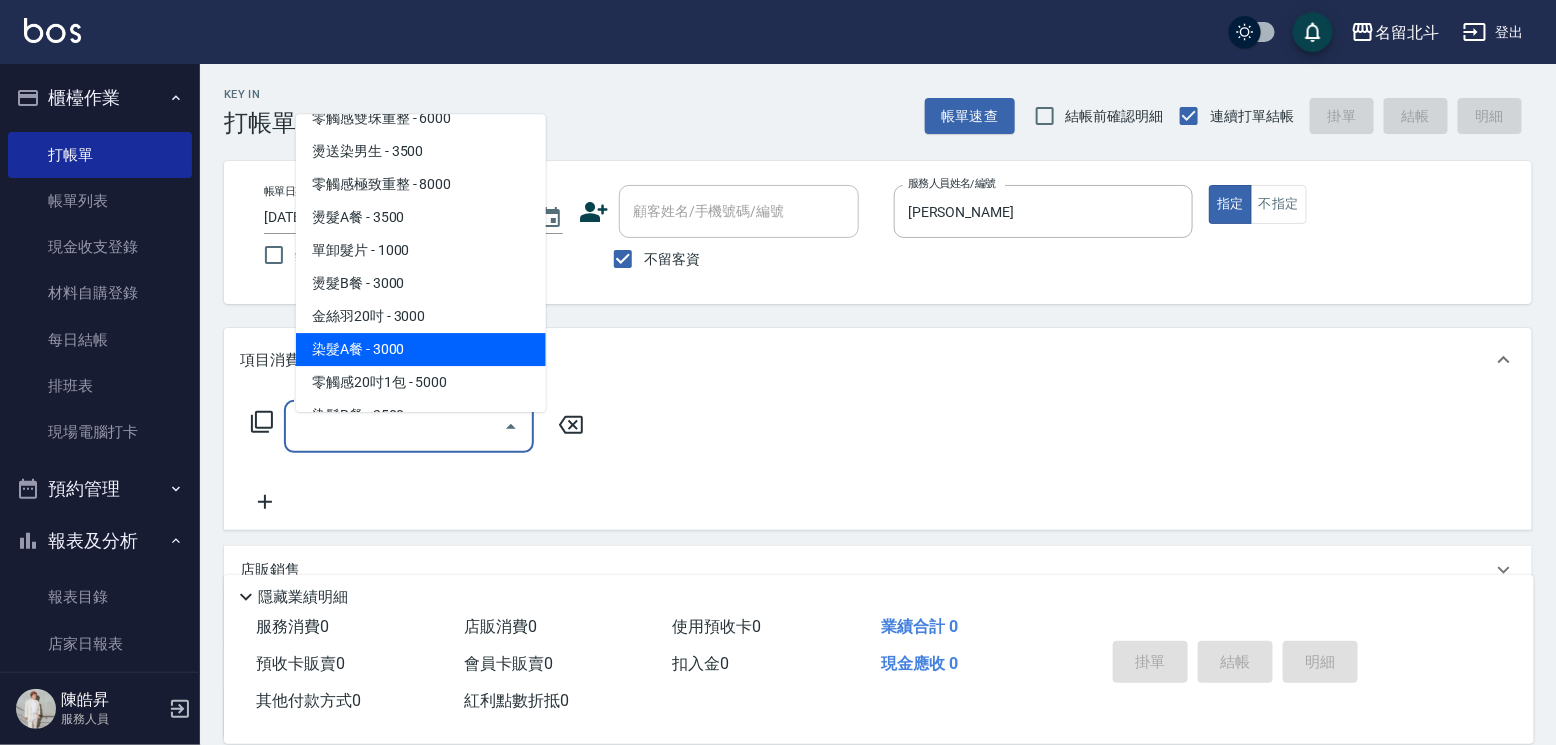 click on "染髮A餐 - 3000" at bounding box center [421, 349] 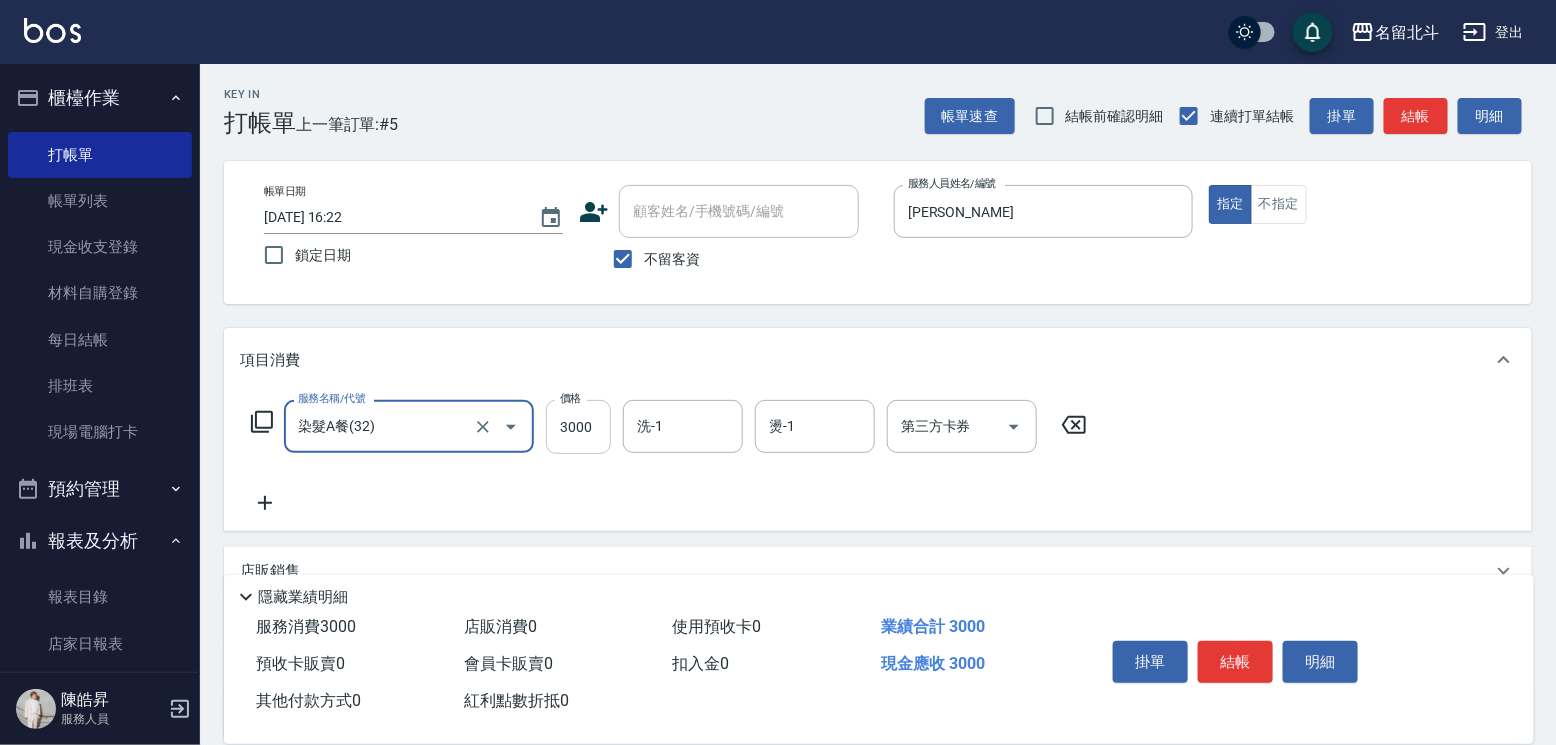 click on "3000" at bounding box center [578, 427] 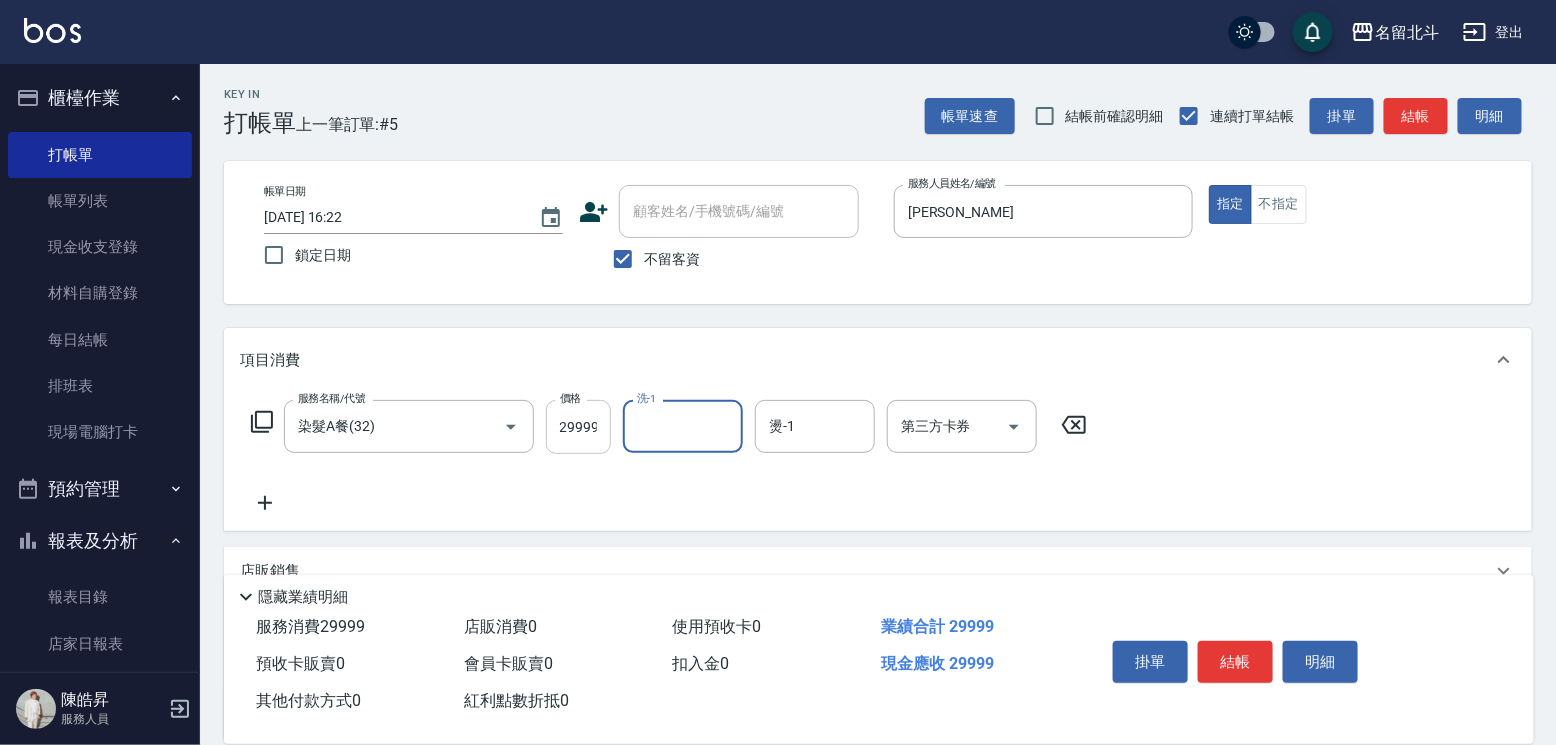 scroll, scrollTop: 0, scrollLeft: 0, axis: both 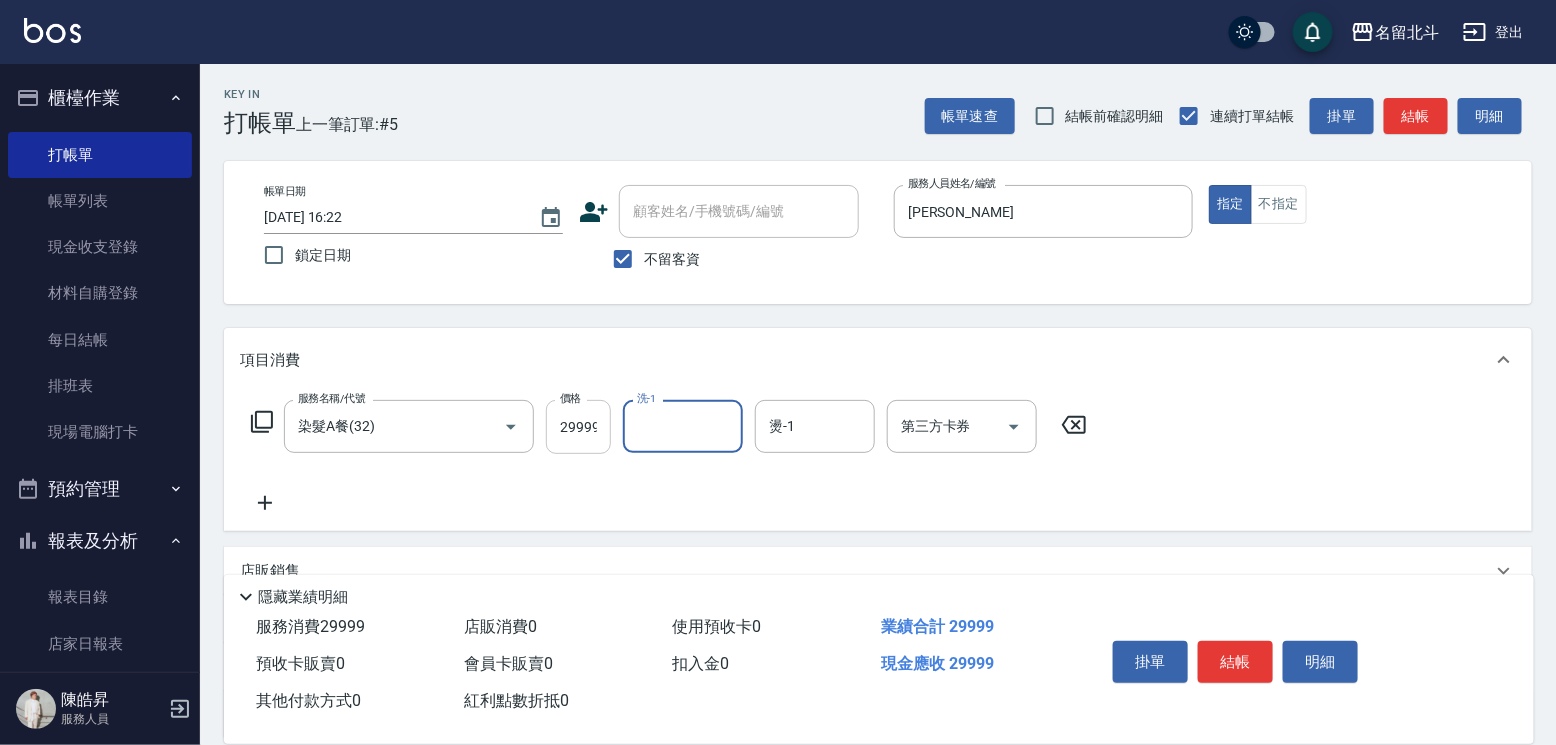 click on "29999" at bounding box center (578, 427) 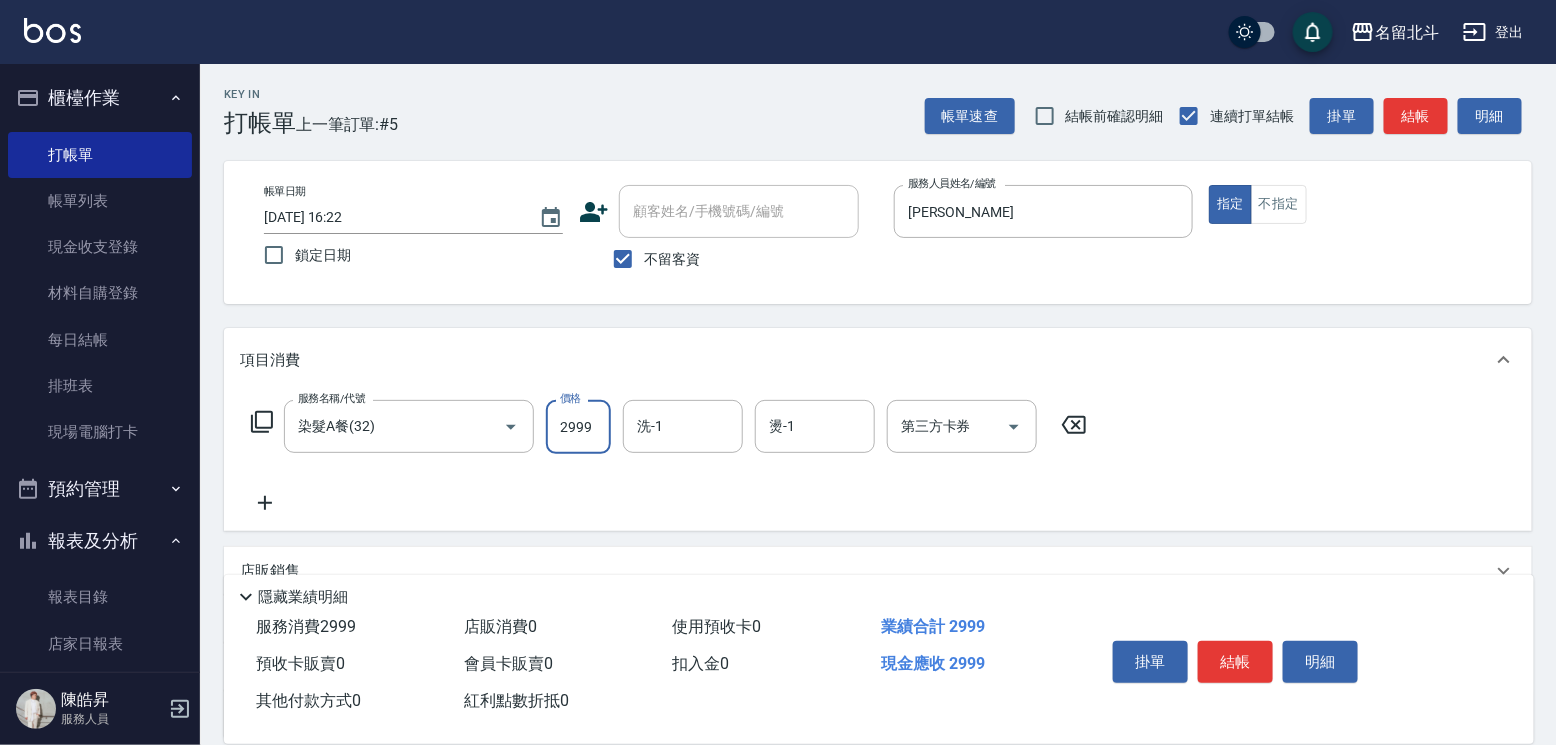 type on "2999" 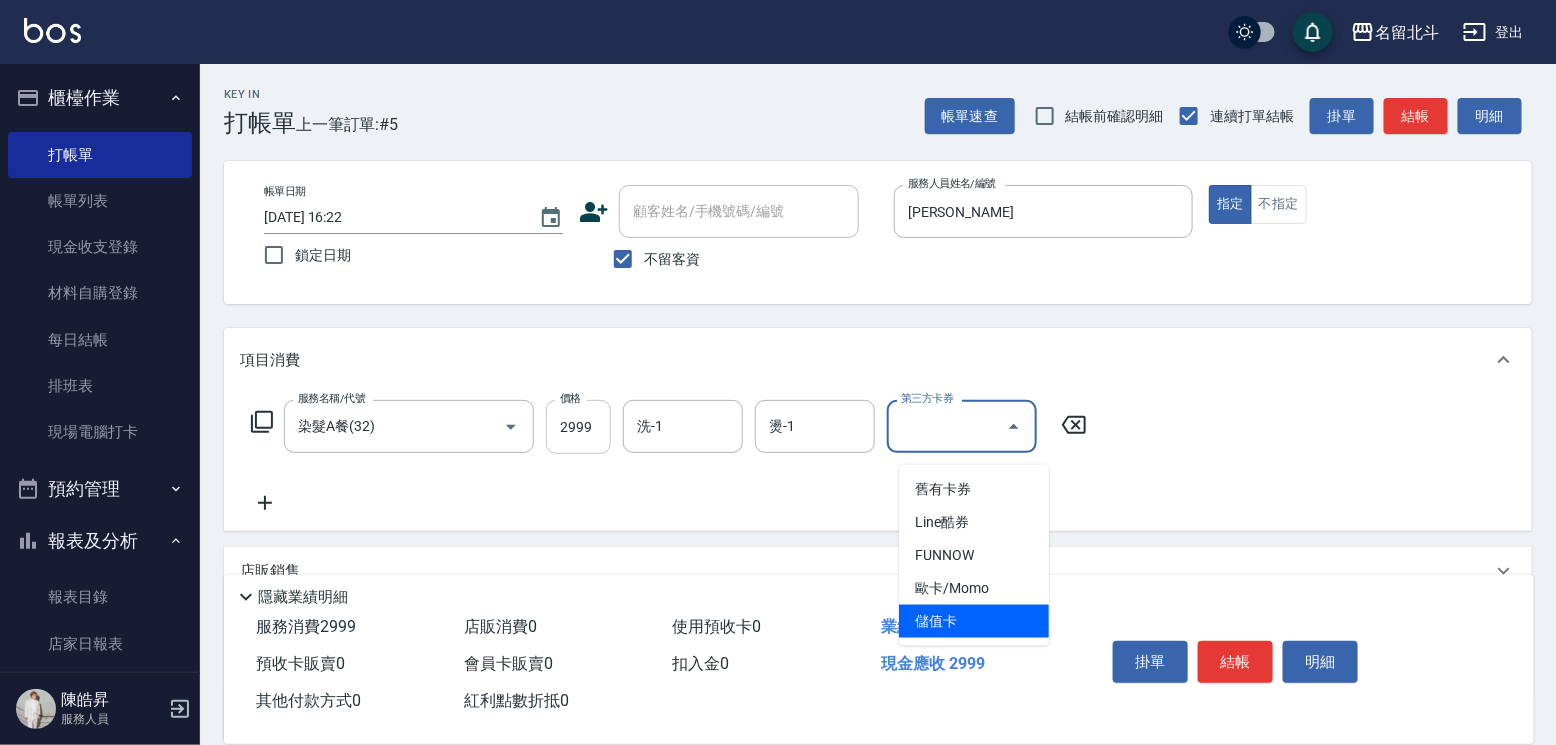 type on "儲值卡" 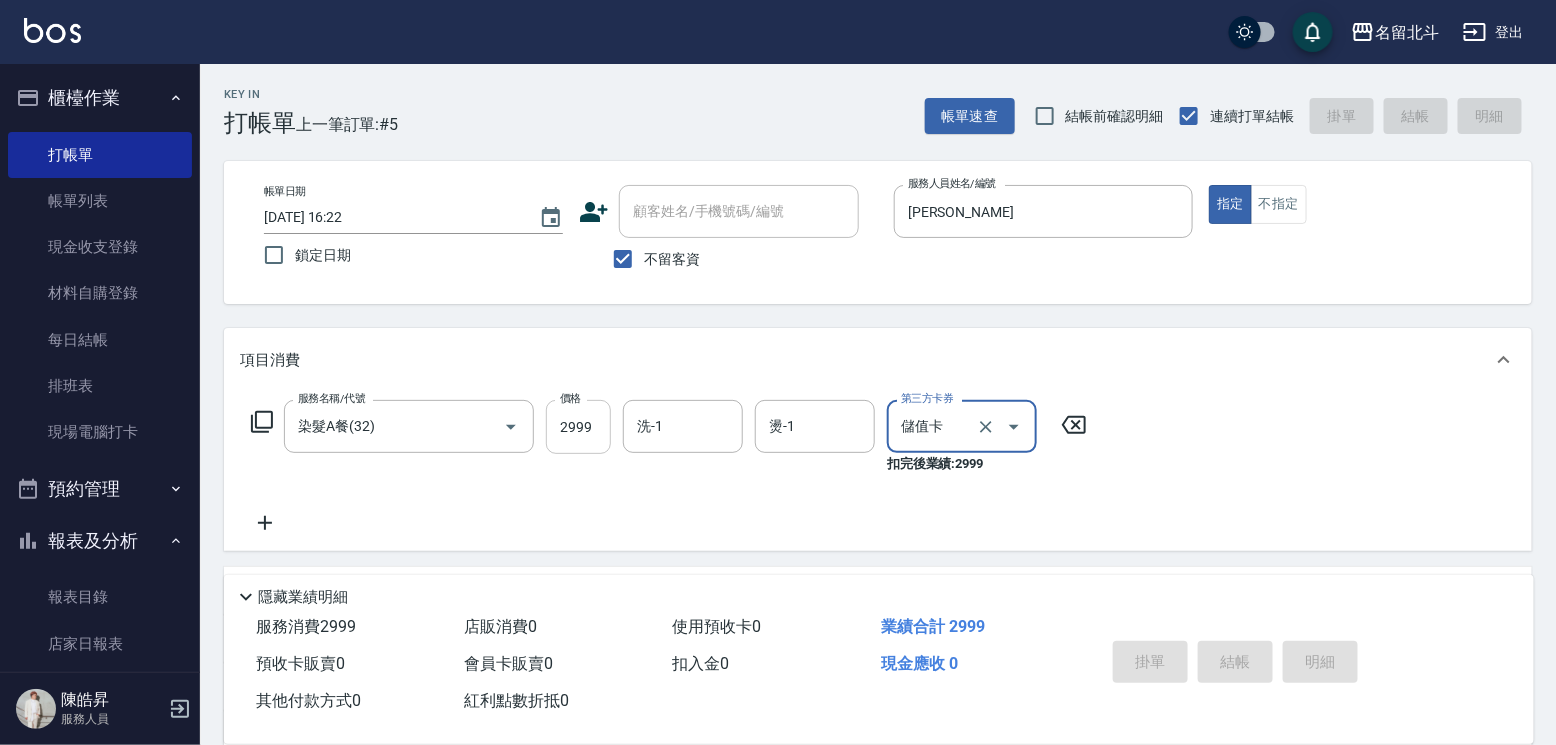 type 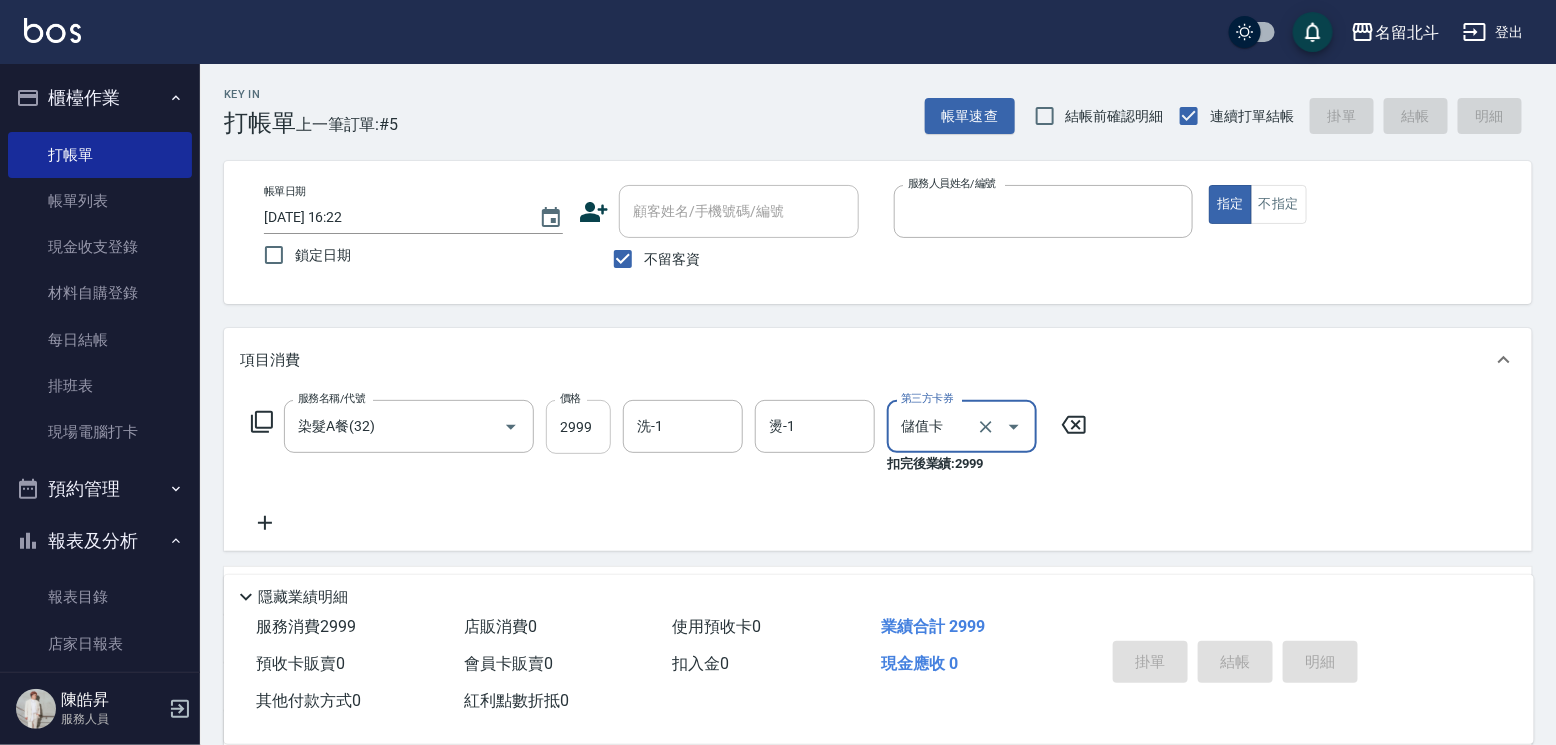 type 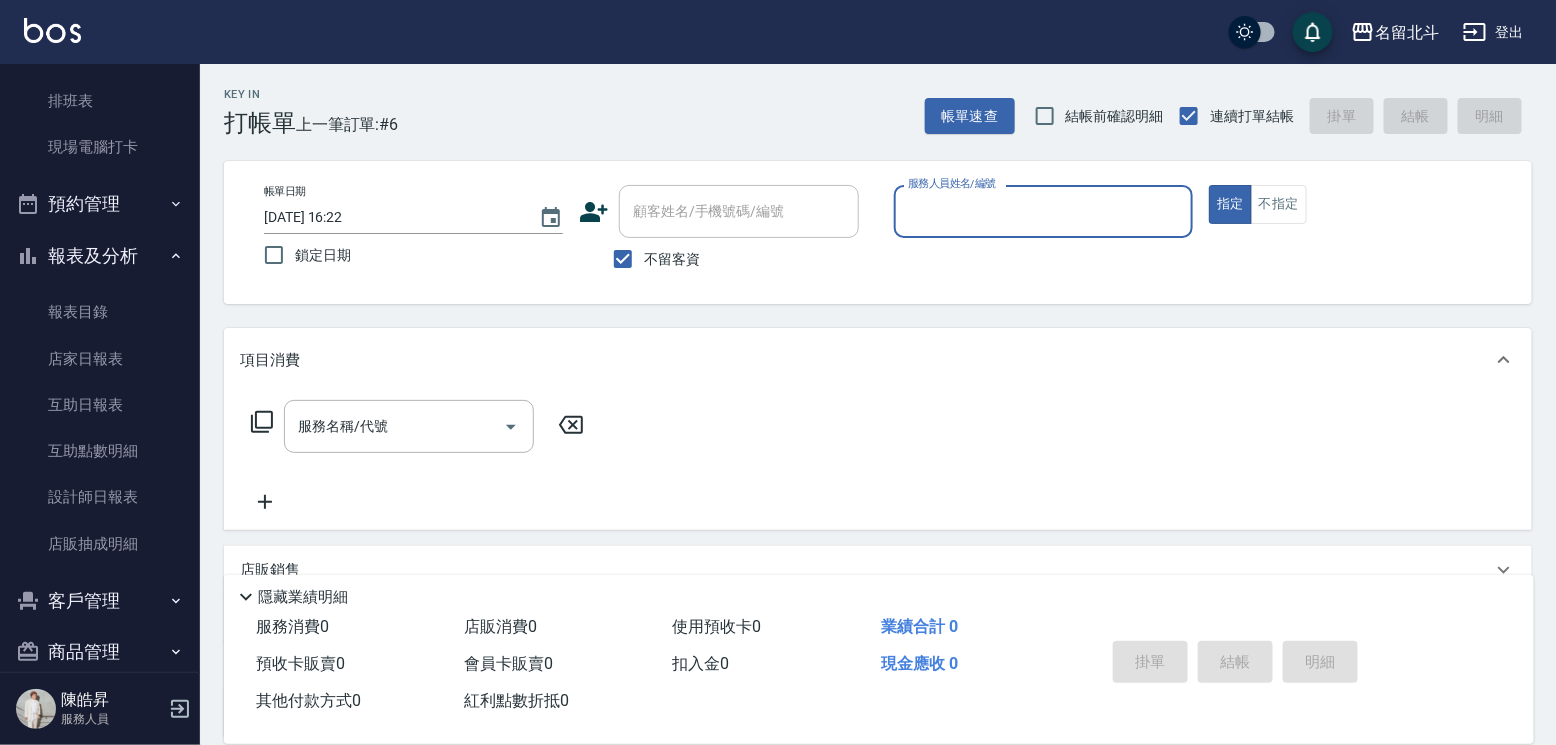 scroll, scrollTop: 300, scrollLeft: 0, axis: vertical 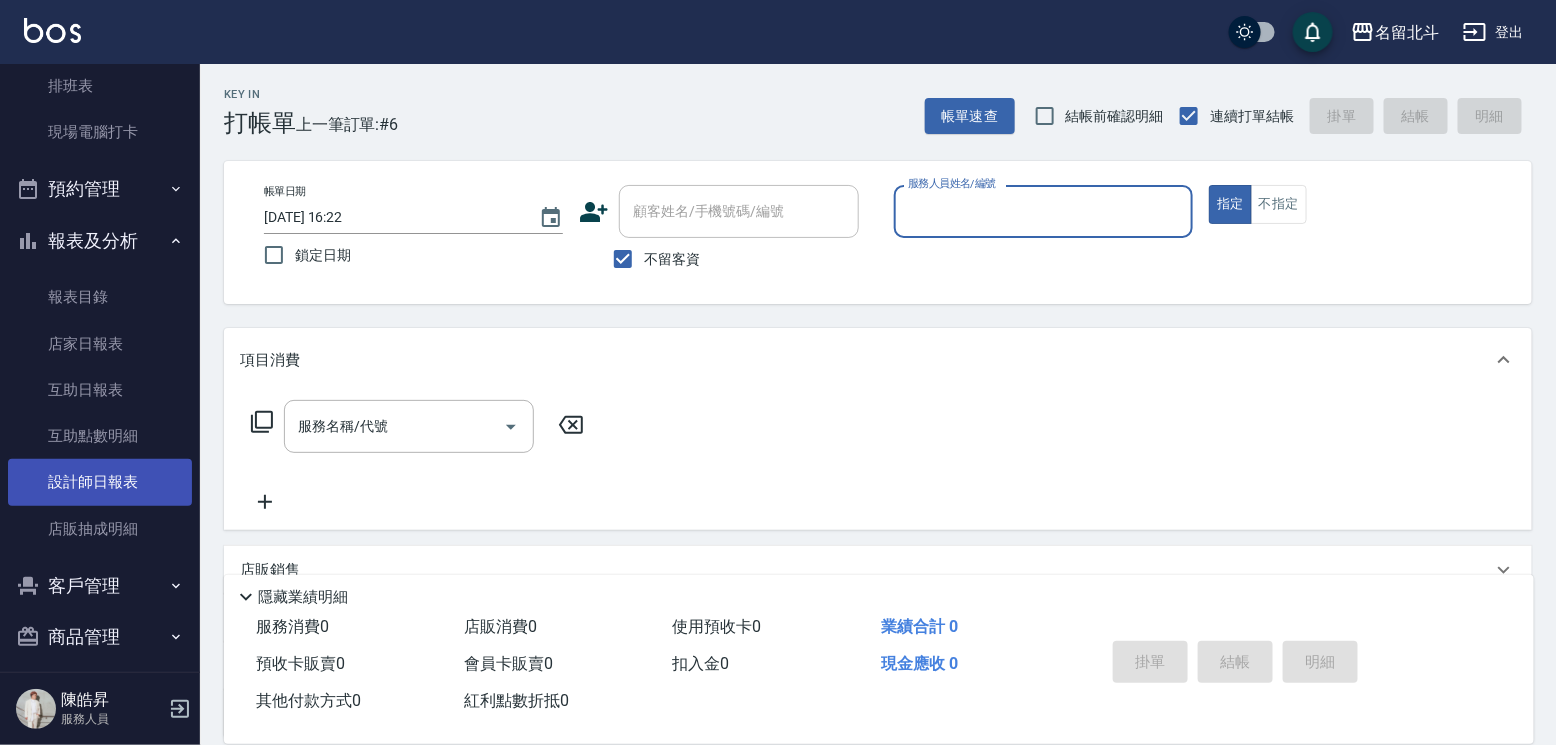 click on "設計師日報表" at bounding box center [100, 482] 